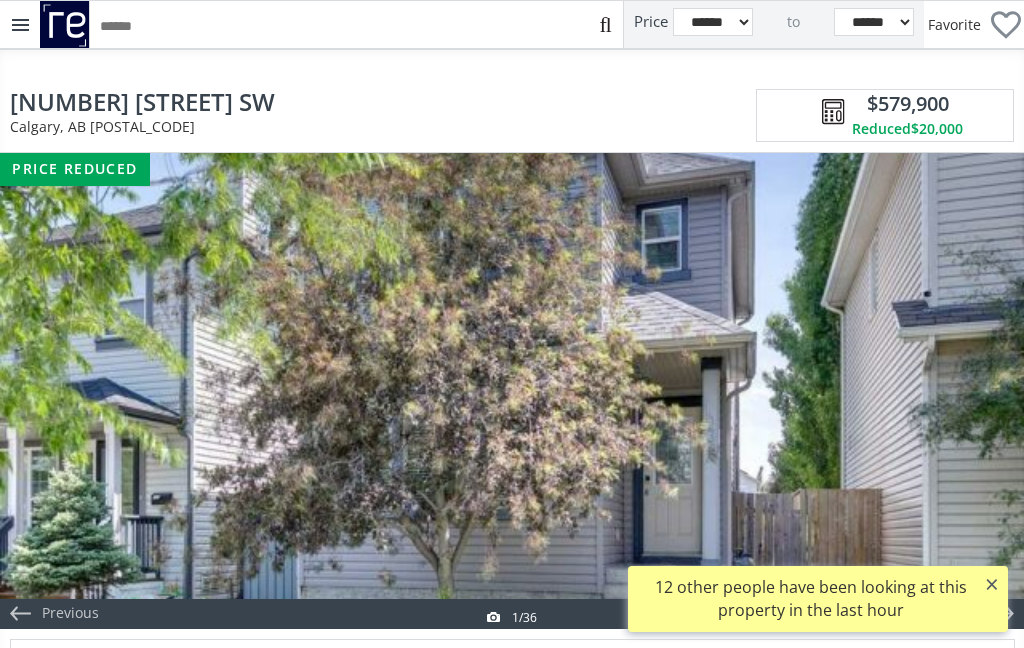 scroll, scrollTop: 0, scrollLeft: 0, axis: both 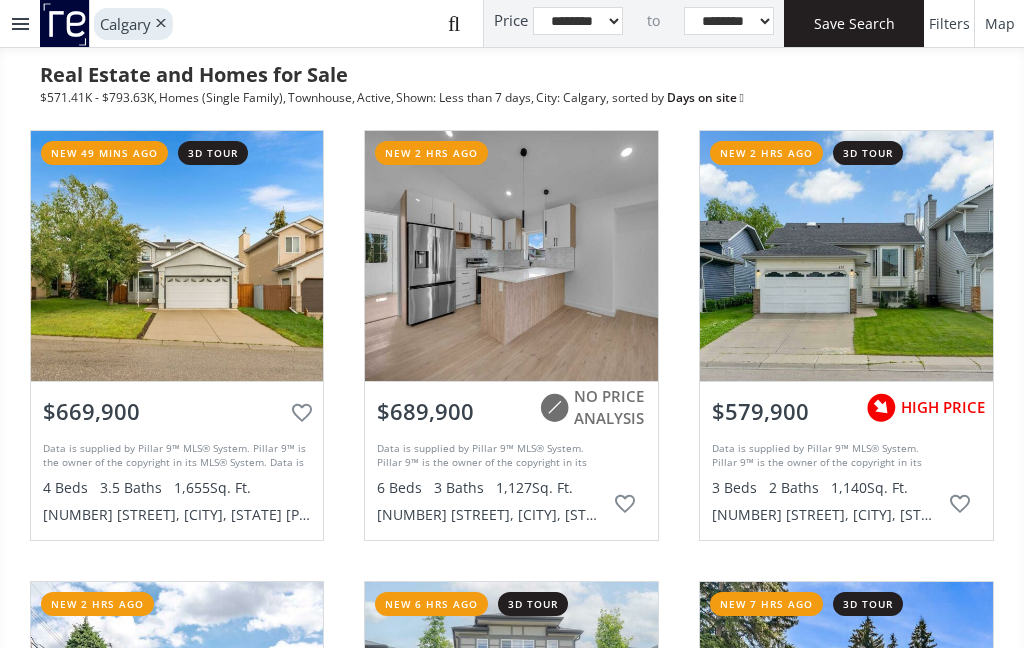 click at bounding box center (177, 256) 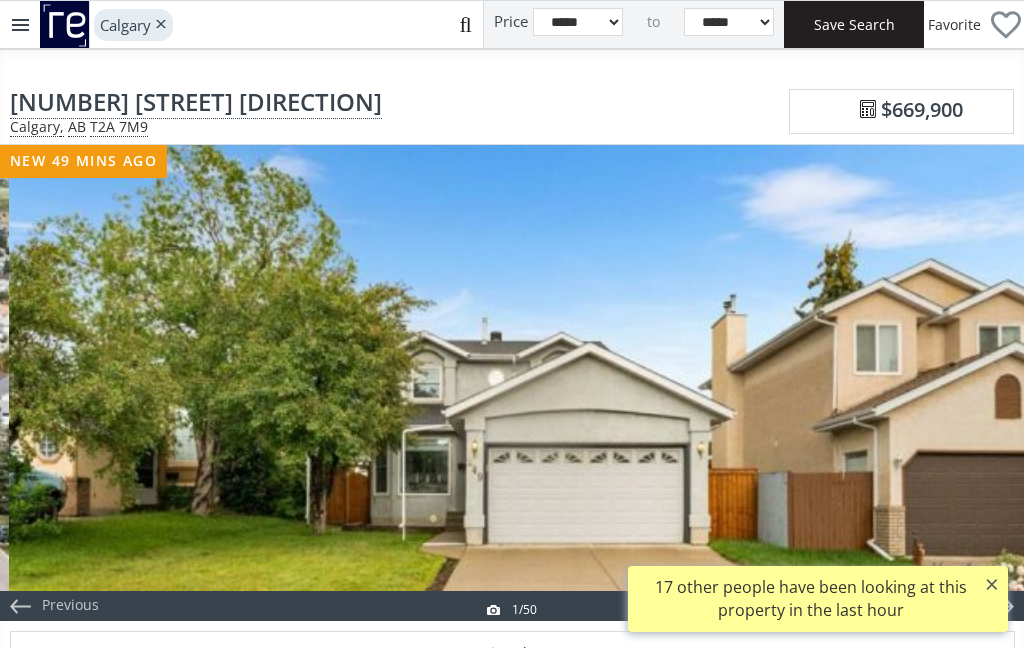 scroll, scrollTop: 0, scrollLeft: 1, axis: horizontal 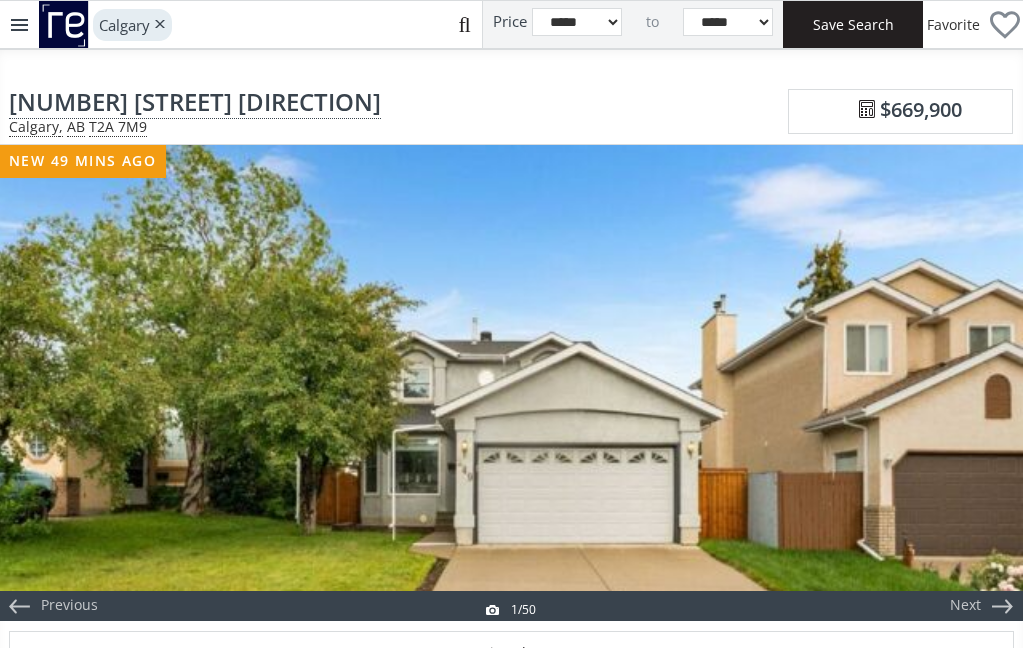 click at bounding box center [511, 383] 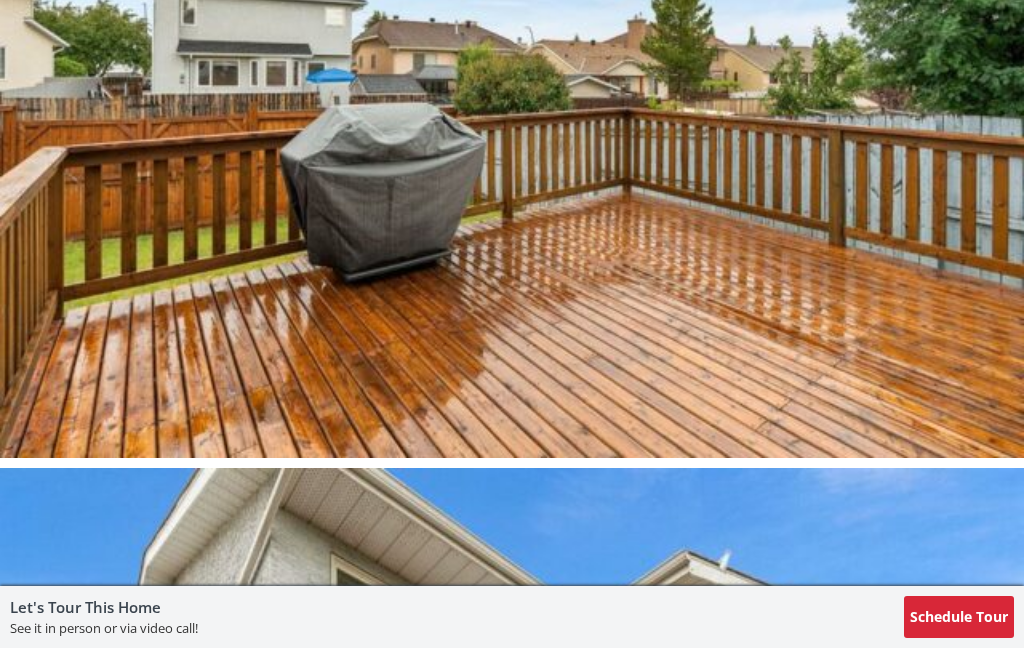 scroll, scrollTop: 30768, scrollLeft: 0, axis: vertical 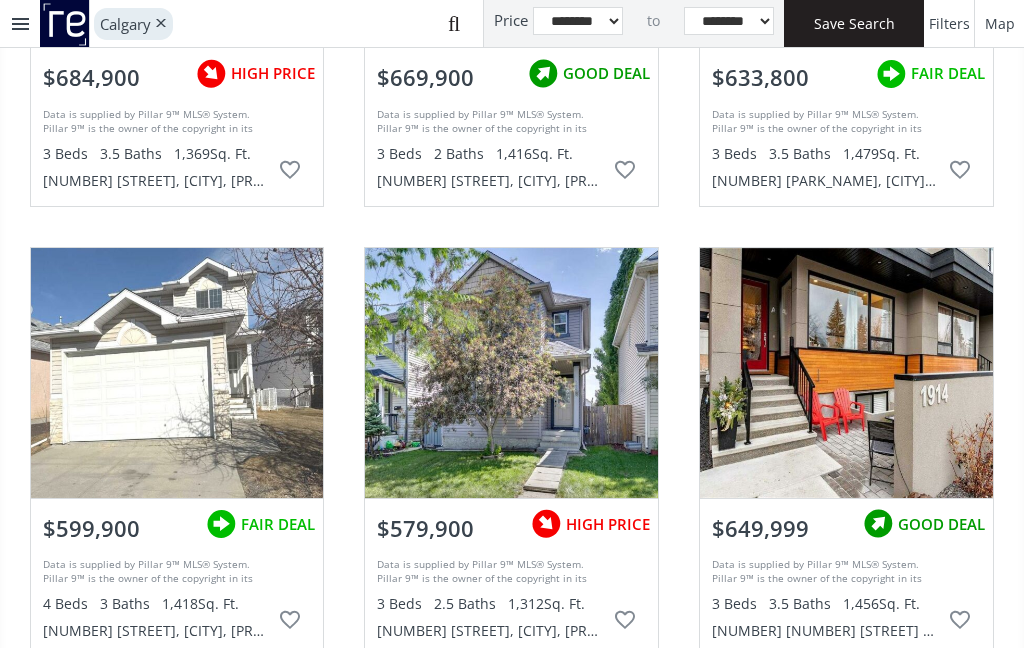 click at bounding box center [177, 373] 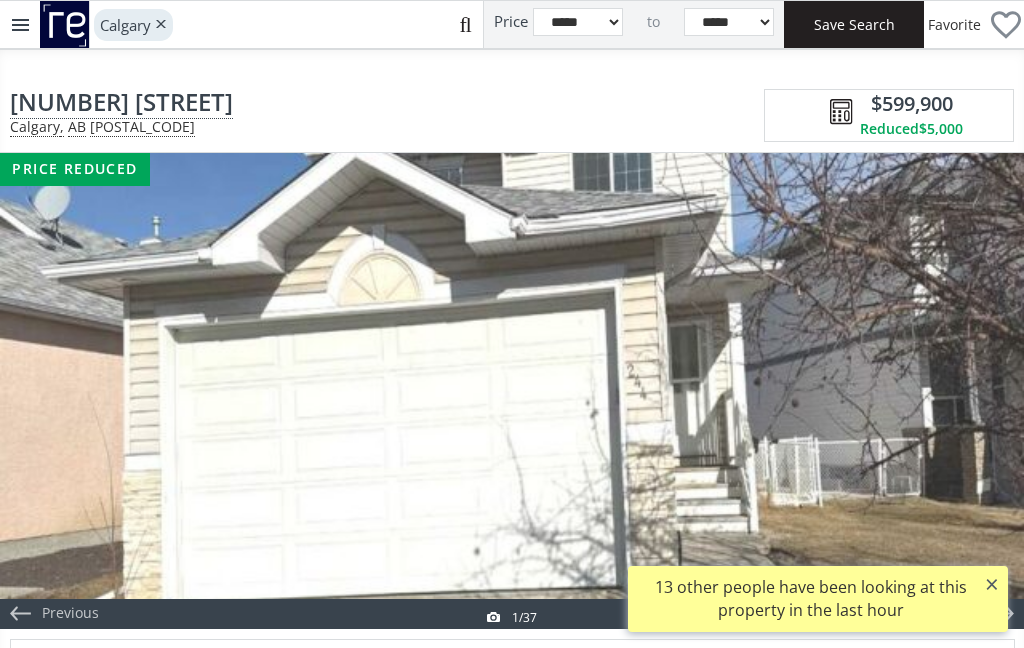click at bounding box center (512, 391) 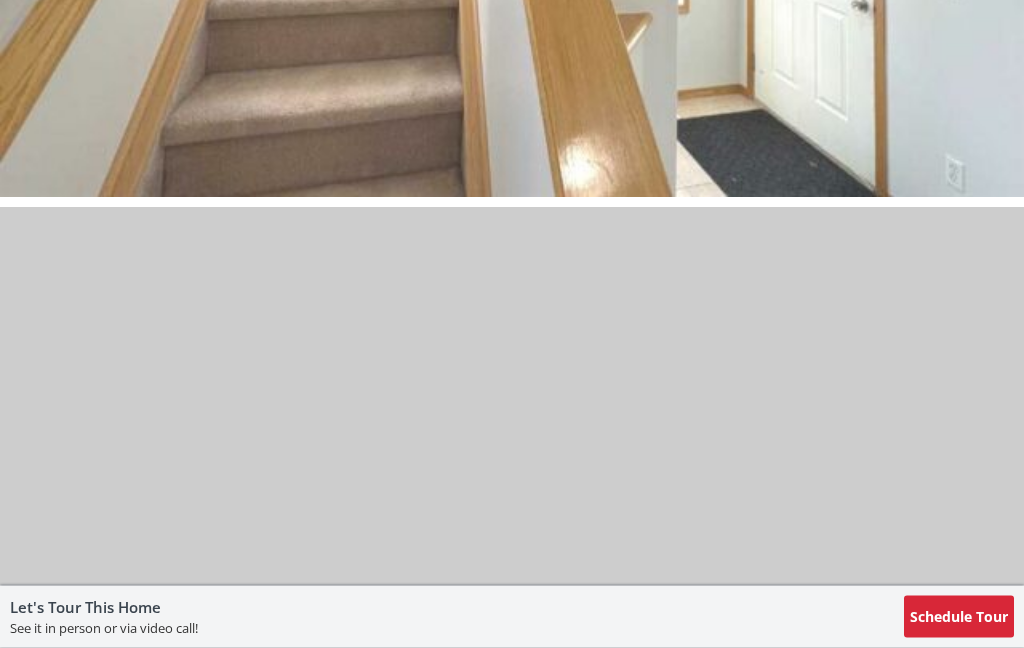 scroll, scrollTop: 21766, scrollLeft: 0, axis: vertical 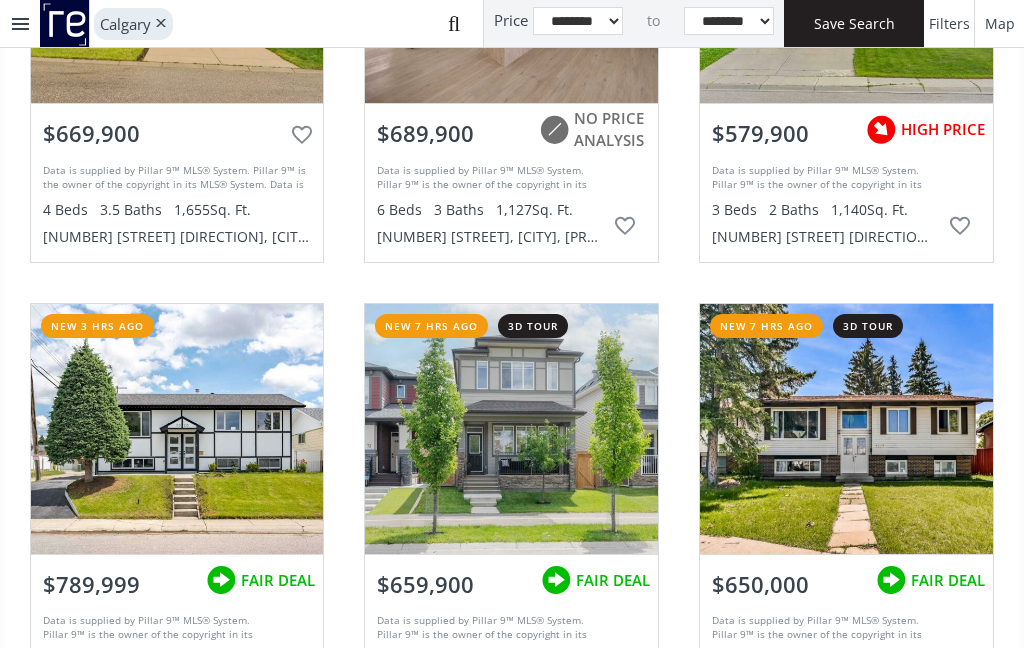 click at bounding box center [846, 429] 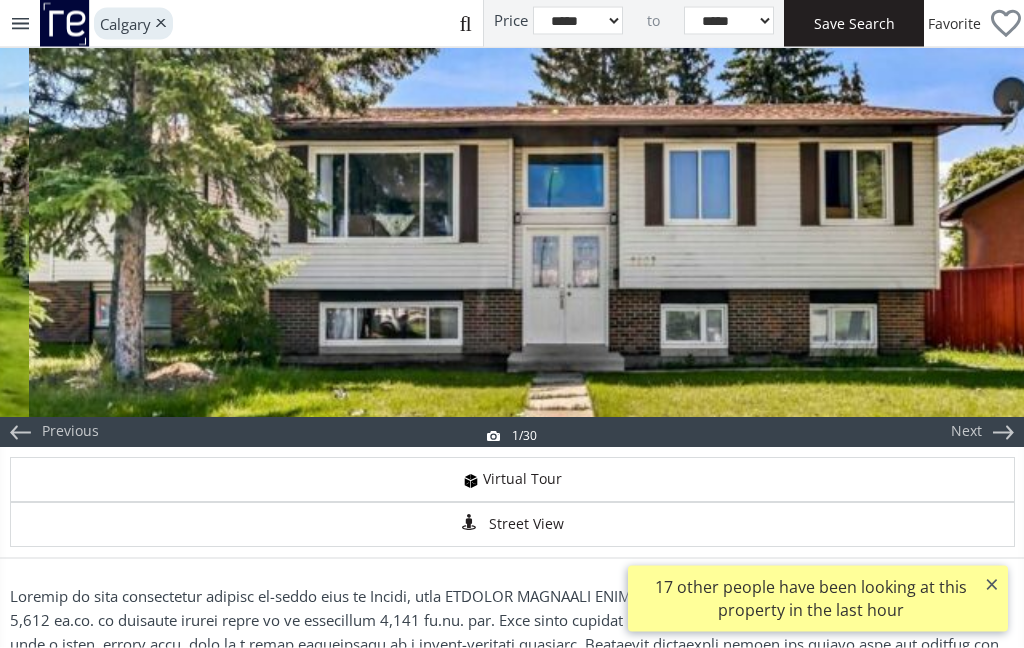 scroll, scrollTop: 174, scrollLeft: 0, axis: vertical 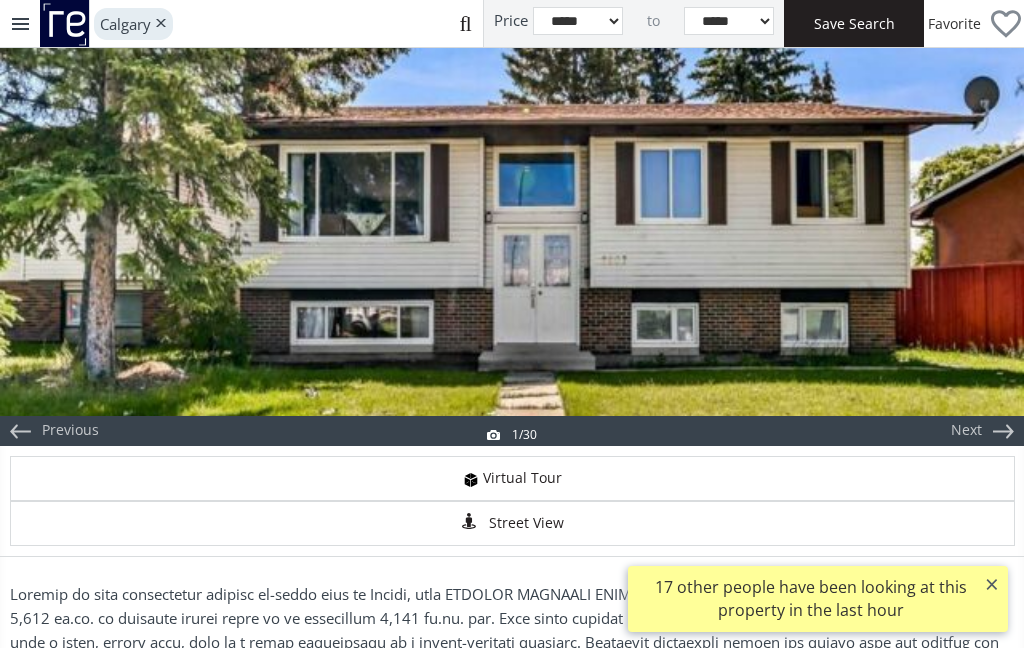 click on "Next" at bounding box center [966, 431] 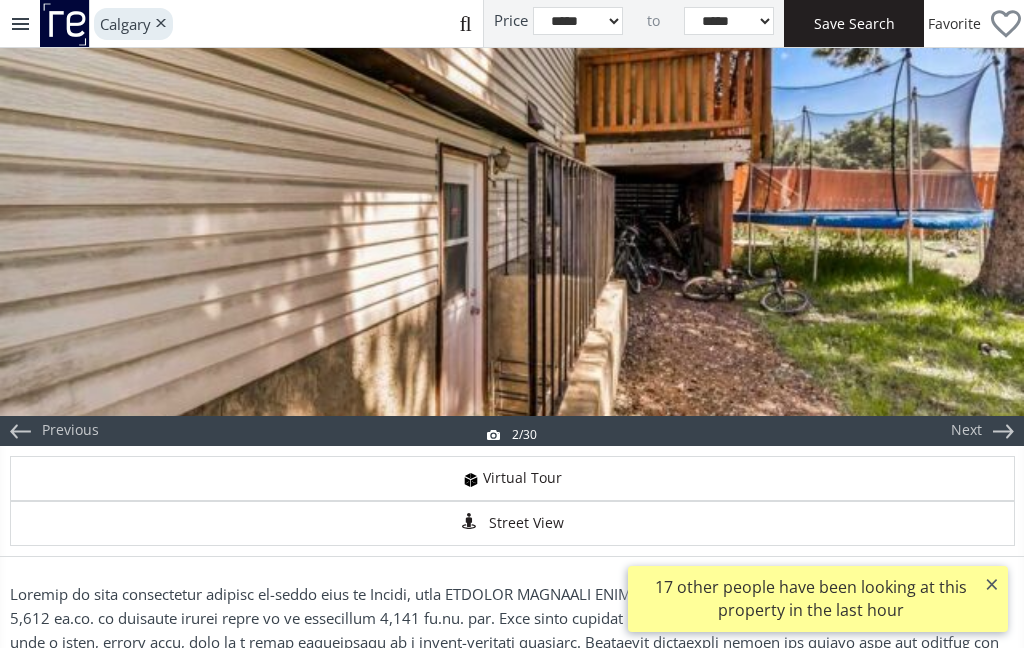 click on "Next" at bounding box center (976, 208) 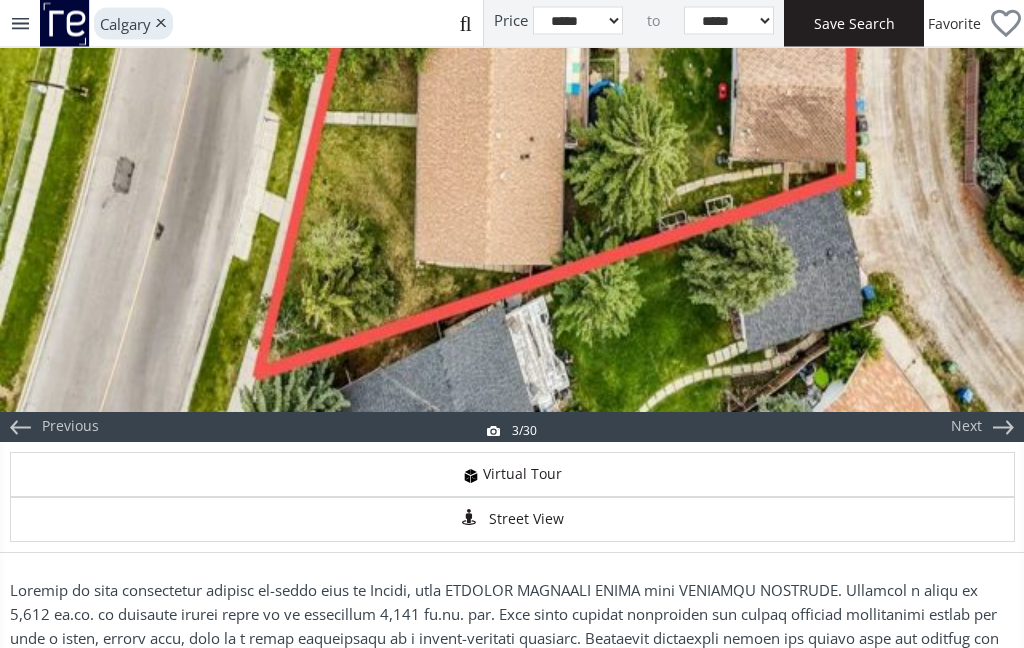 scroll, scrollTop: 178, scrollLeft: 0, axis: vertical 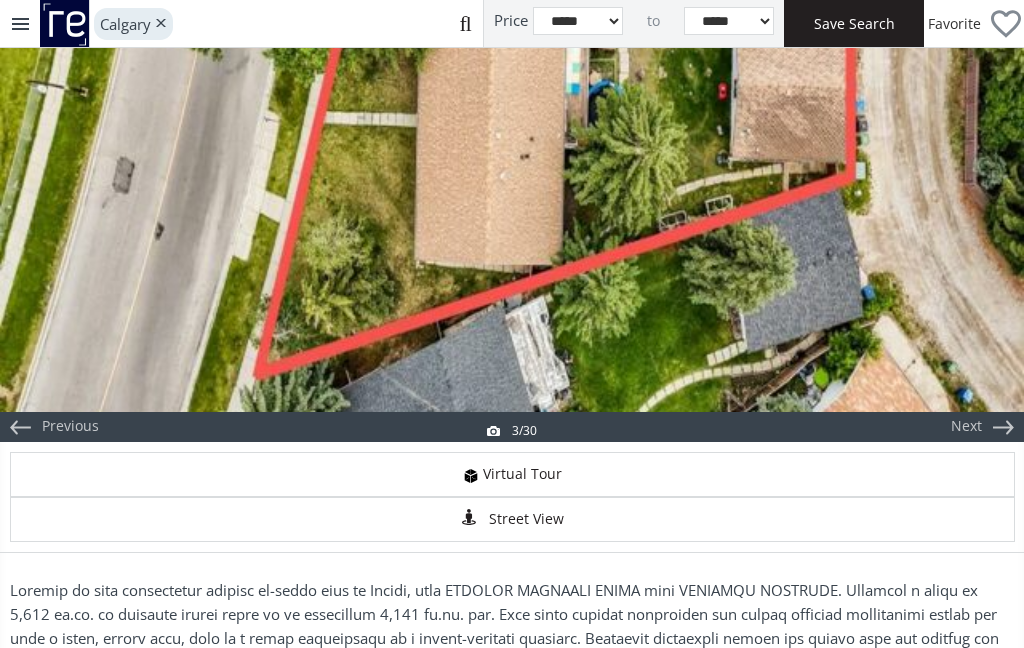 click on "Next" at bounding box center (966, 427) 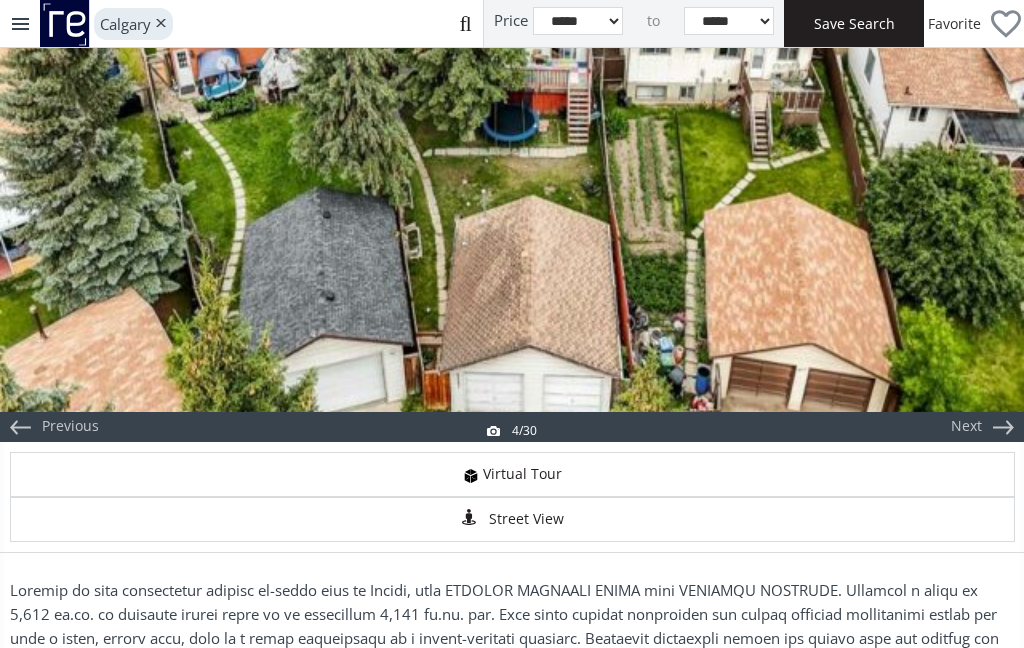 click on "Next" at bounding box center (976, 204) 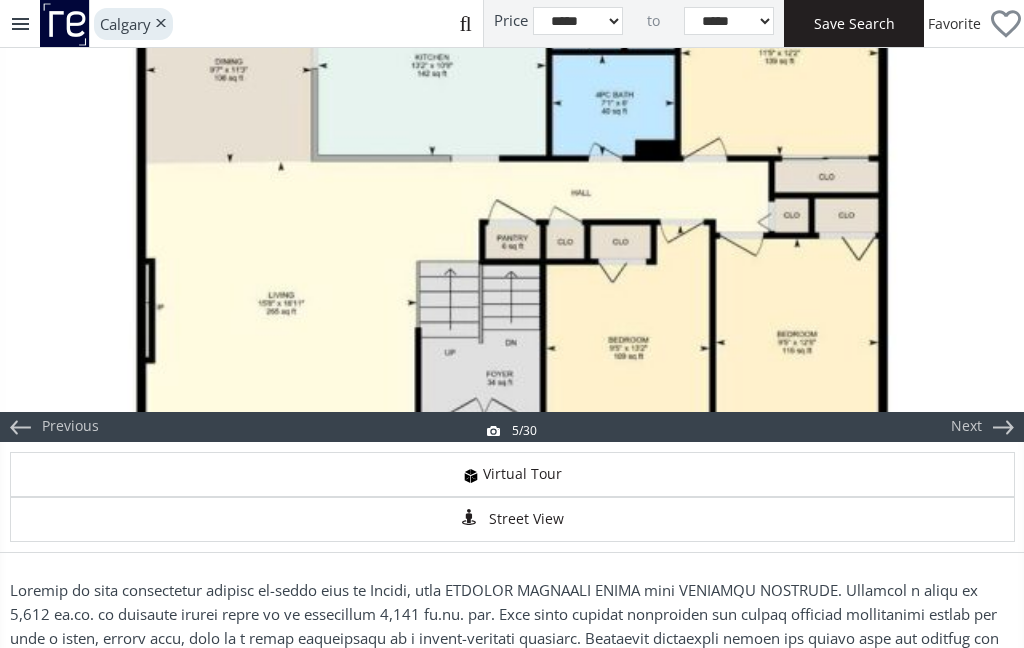 click on "Next" at bounding box center [976, 204] 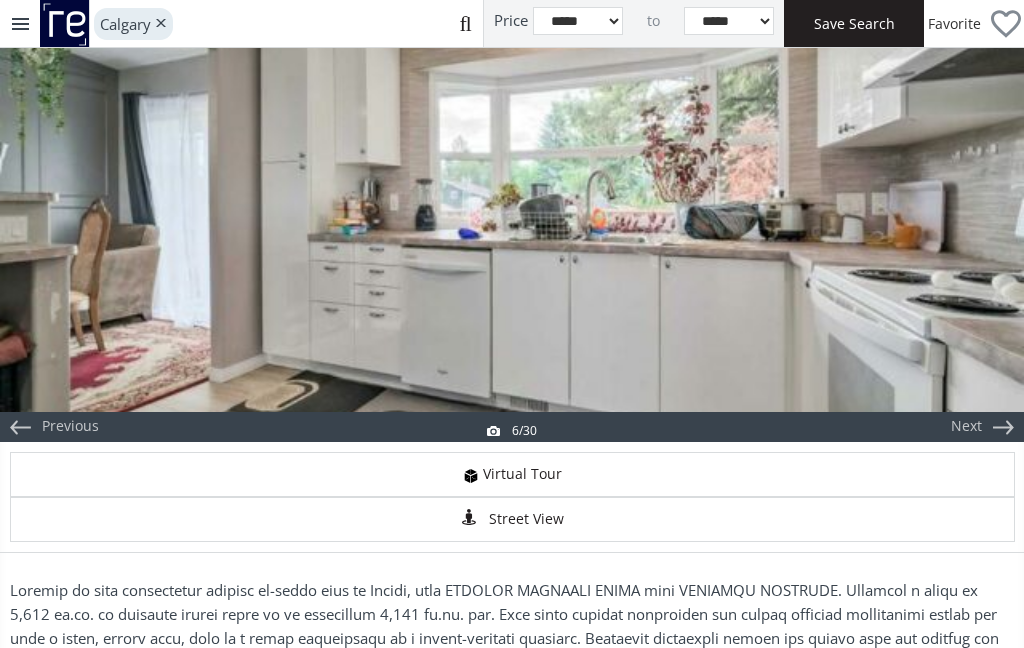 click on "Next" at bounding box center (966, 427) 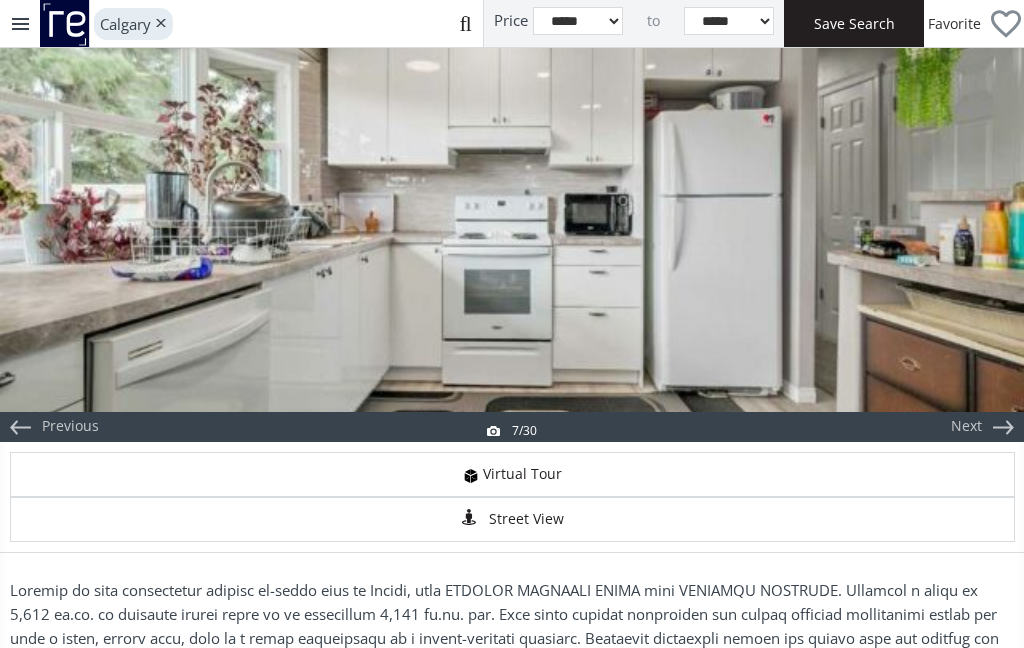 click on "Next" at bounding box center [976, 204] 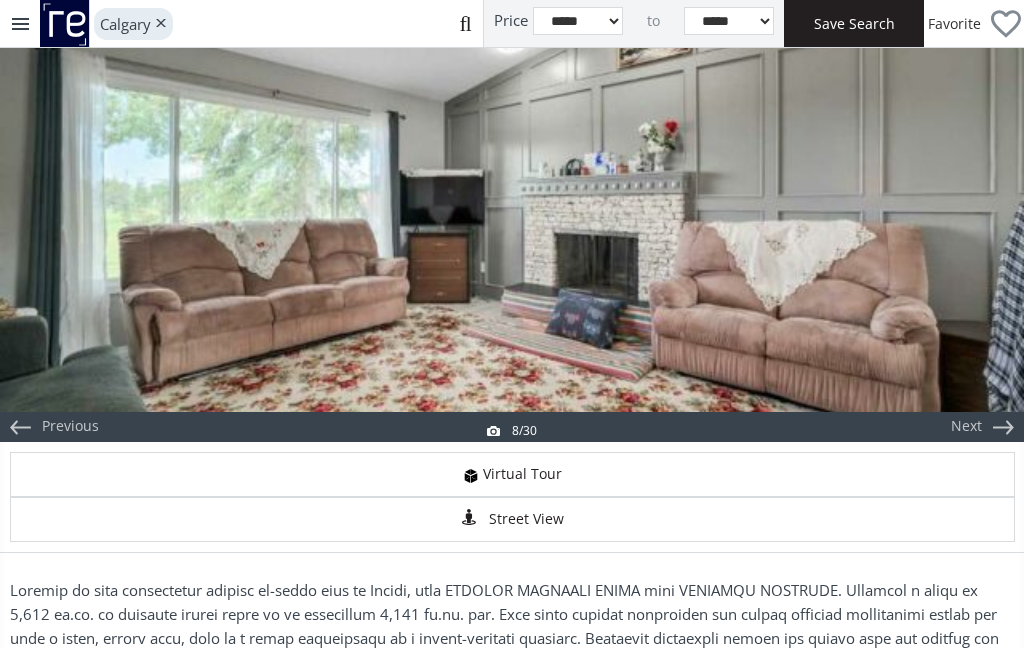 click on "Next" at bounding box center (976, 204) 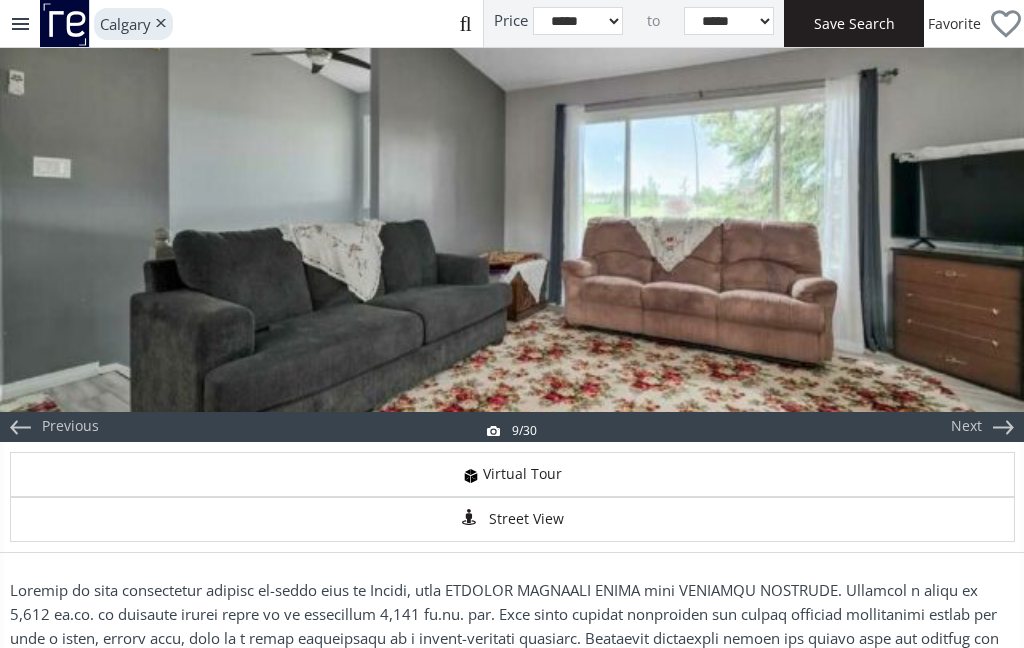 click on "Next" at bounding box center (976, 204) 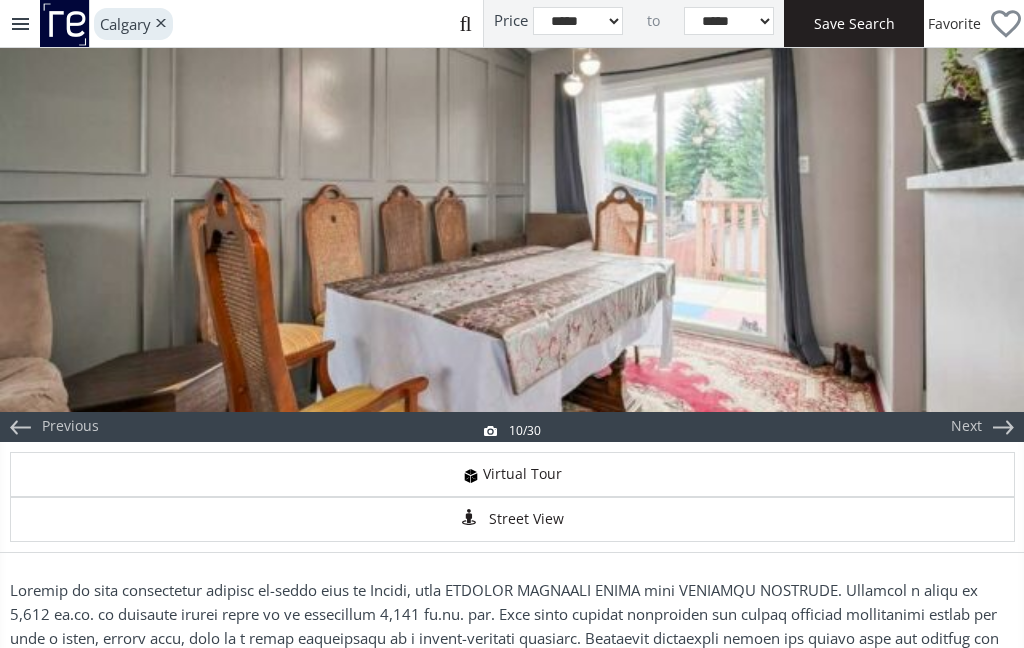 click on "Next" at bounding box center (976, 204) 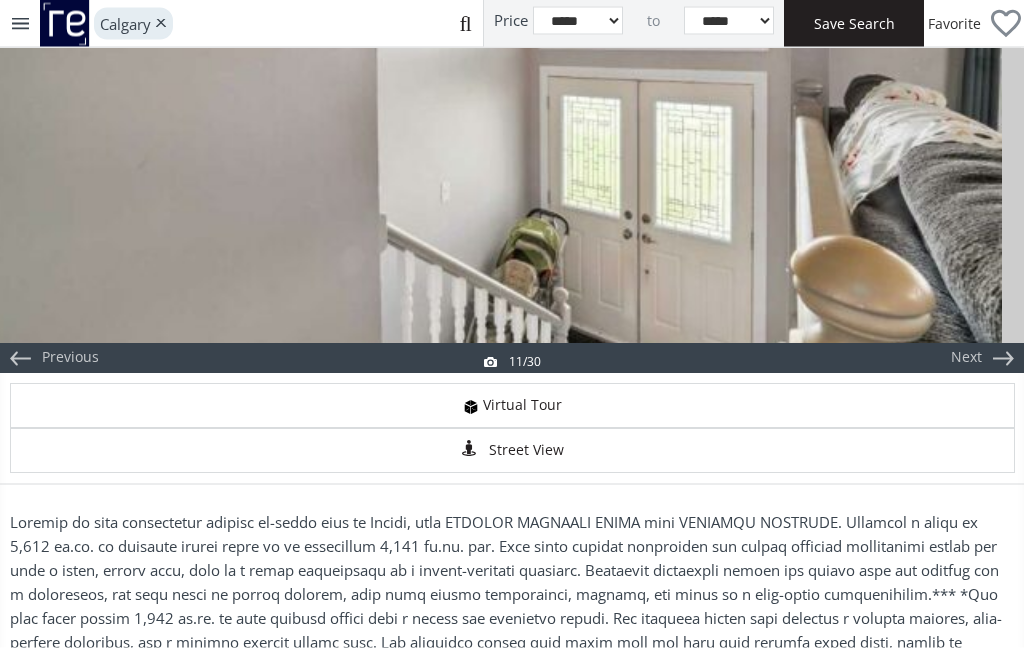 scroll, scrollTop: 247, scrollLeft: 0, axis: vertical 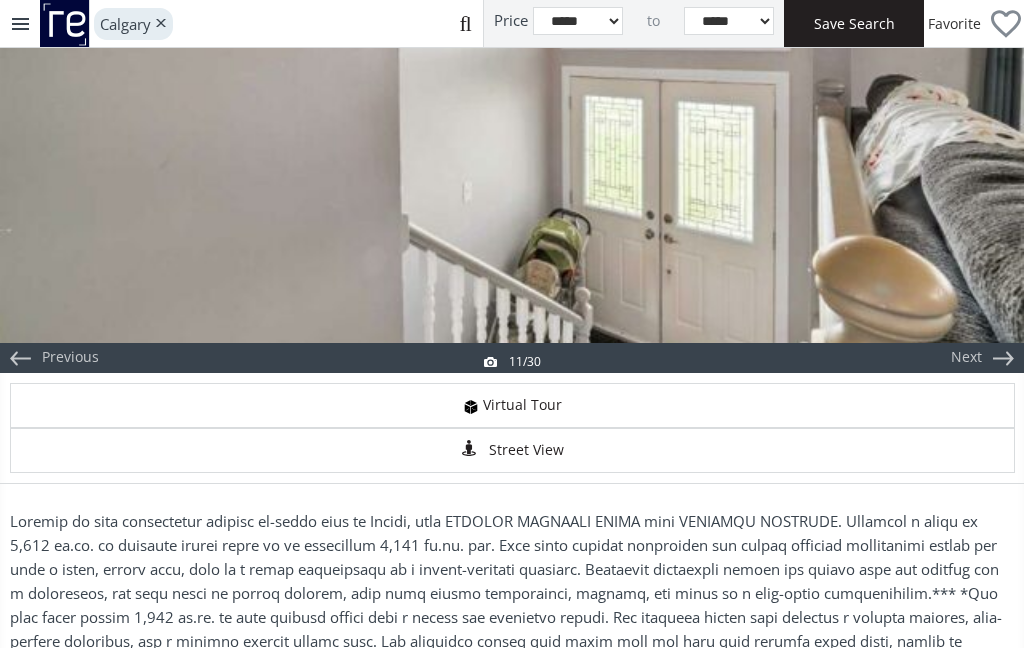 click on "Next" at bounding box center (966, 358) 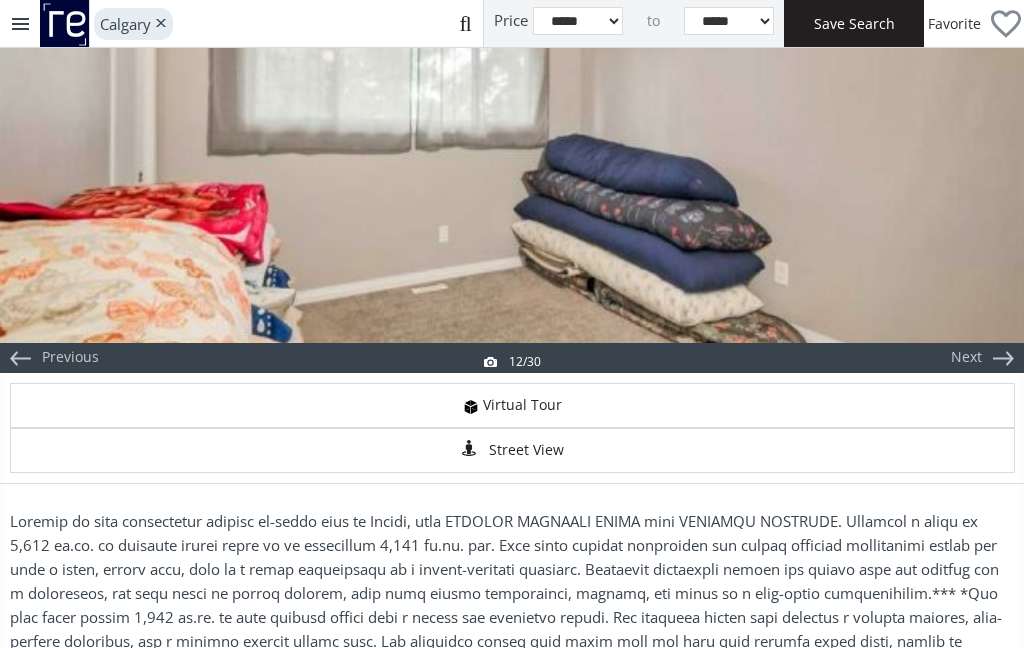 click on "Next" at bounding box center (976, 135) 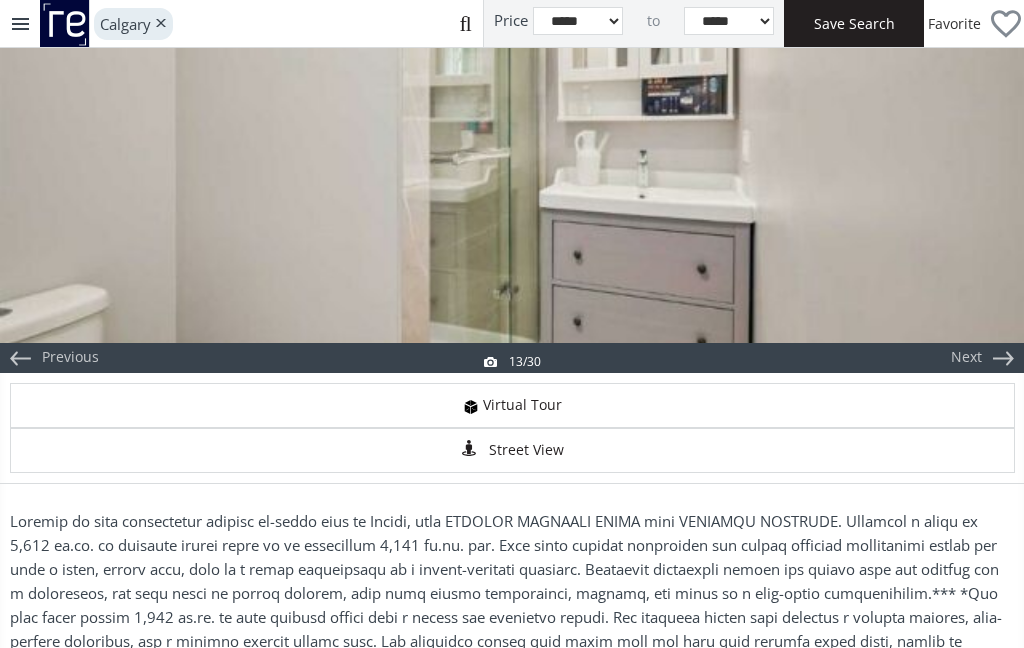 click on "Next" at bounding box center [976, 135] 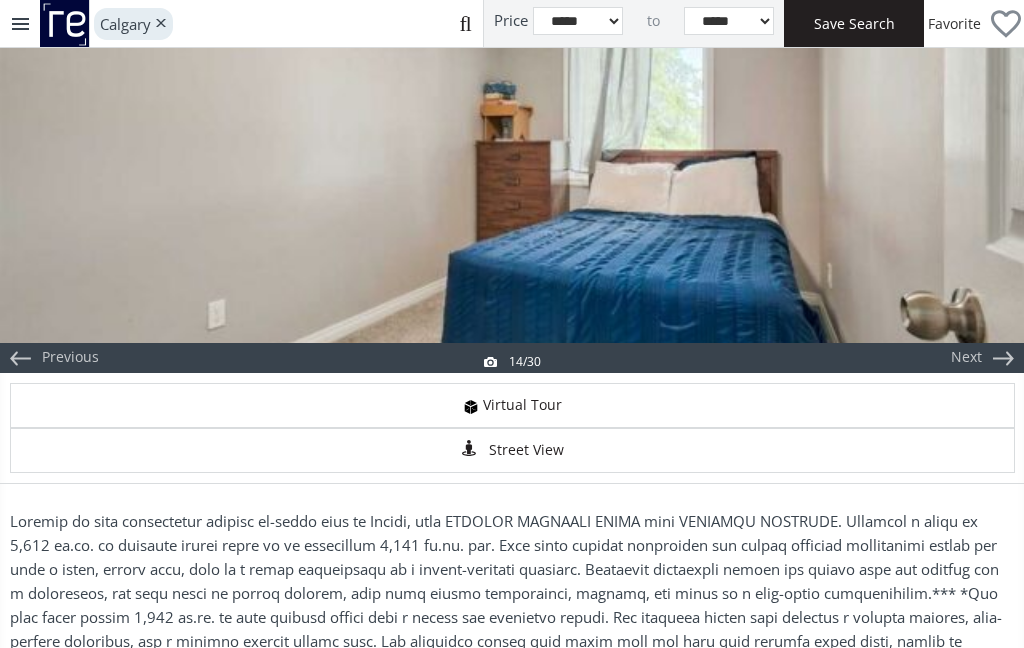 click on "Next" at bounding box center [976, 135] 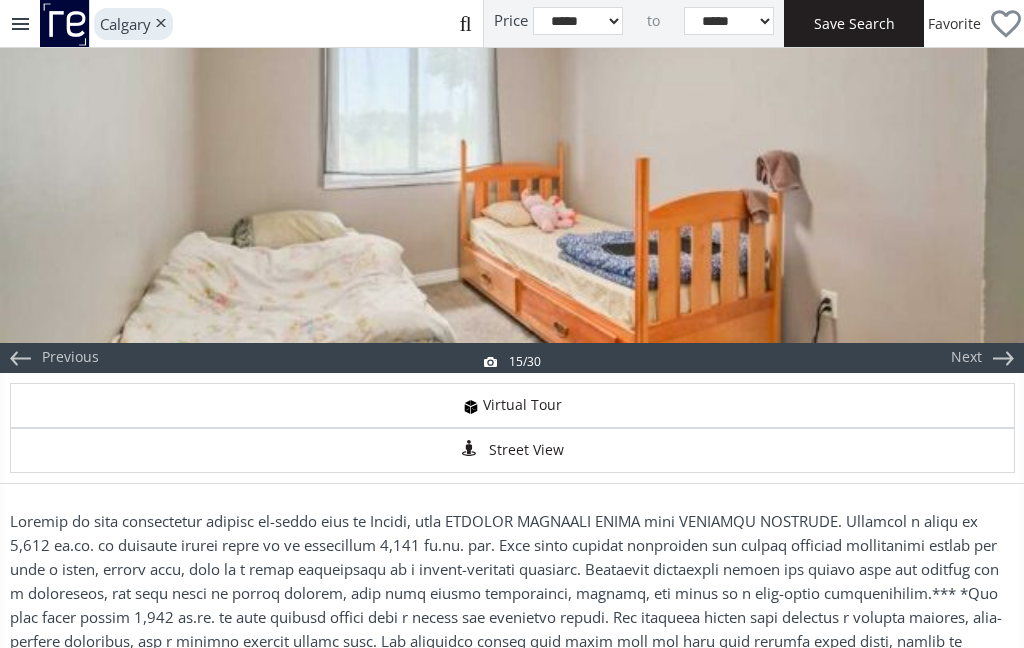 click on "Next" at bounding box center [976, 135] 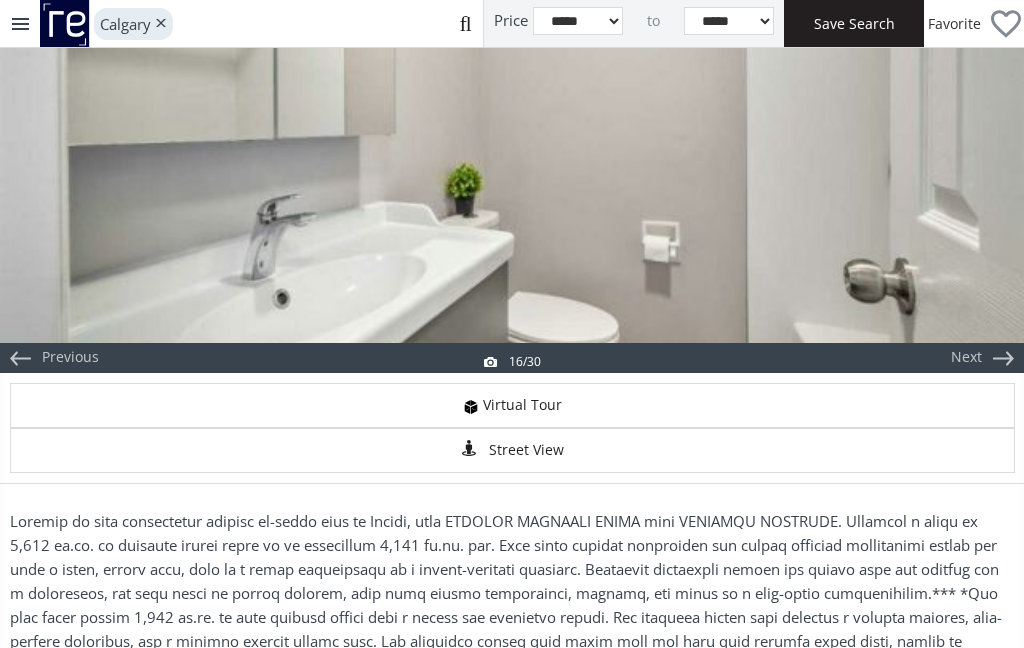 click on "Next" at bounding box center (976, 135) 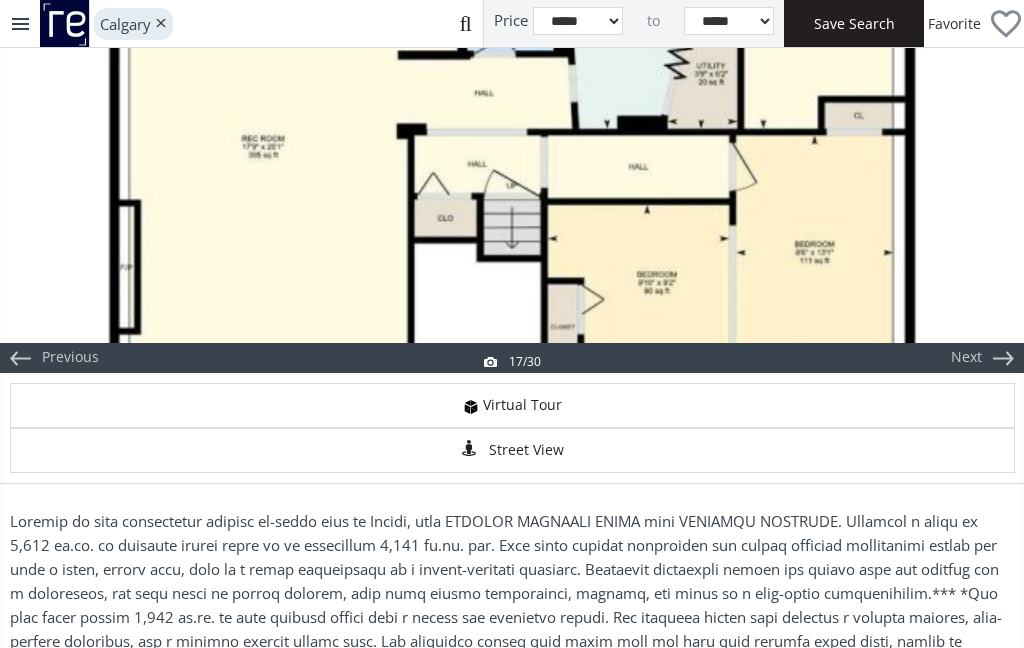 click on "Next" at bounding box center [966, 358] 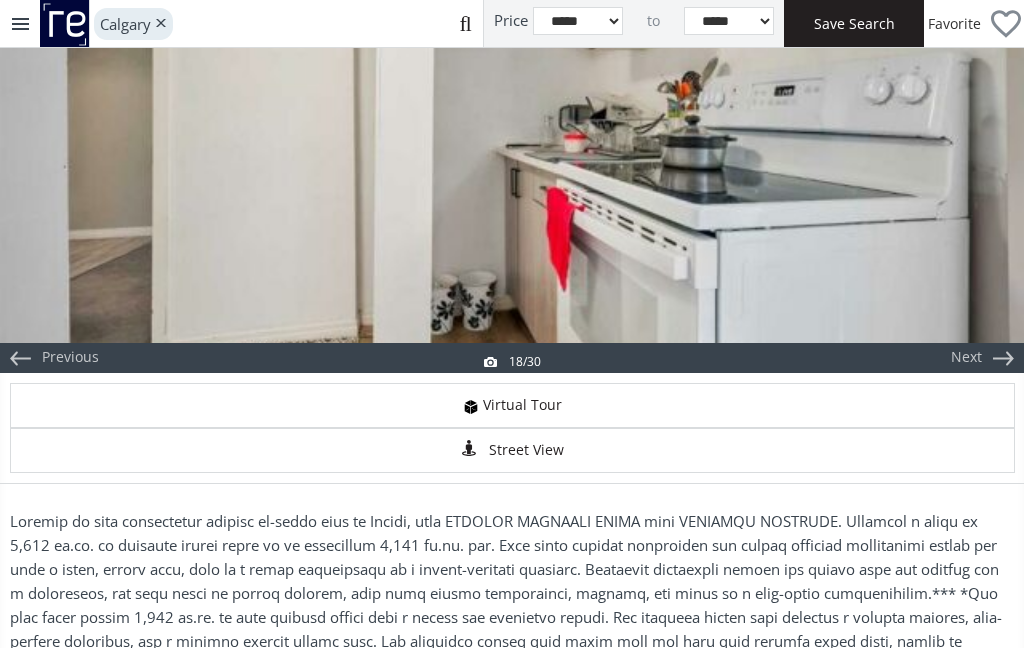 click on "Next" at bounding box center (976, 135) 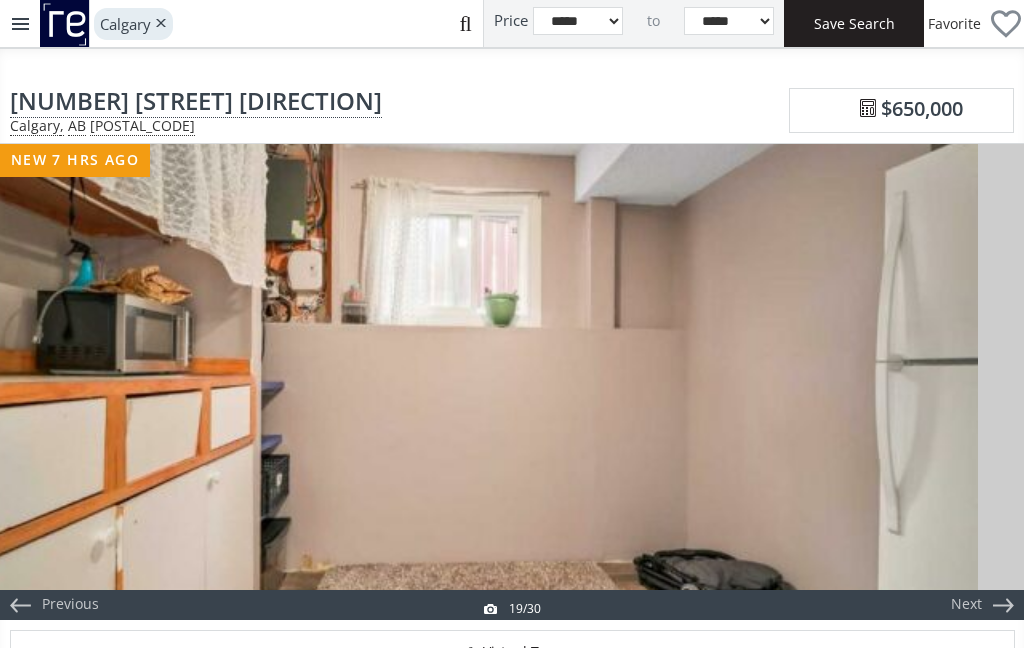 scroll, scrollTop: 3, scrollLeft: 0, axis: vertical 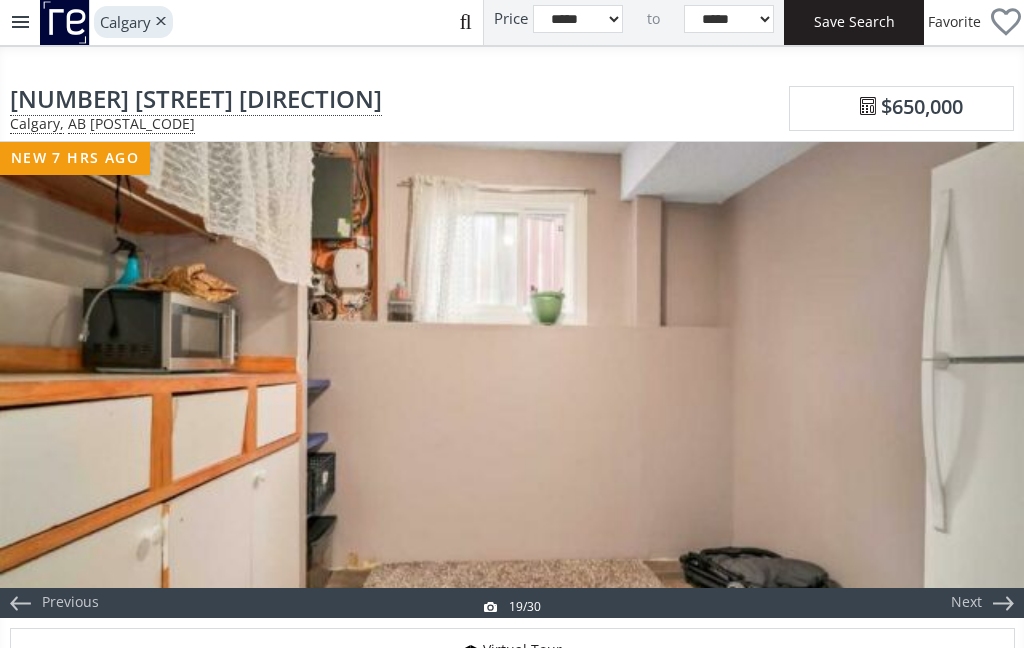 click on "Next" at bounding box center [966, 603] 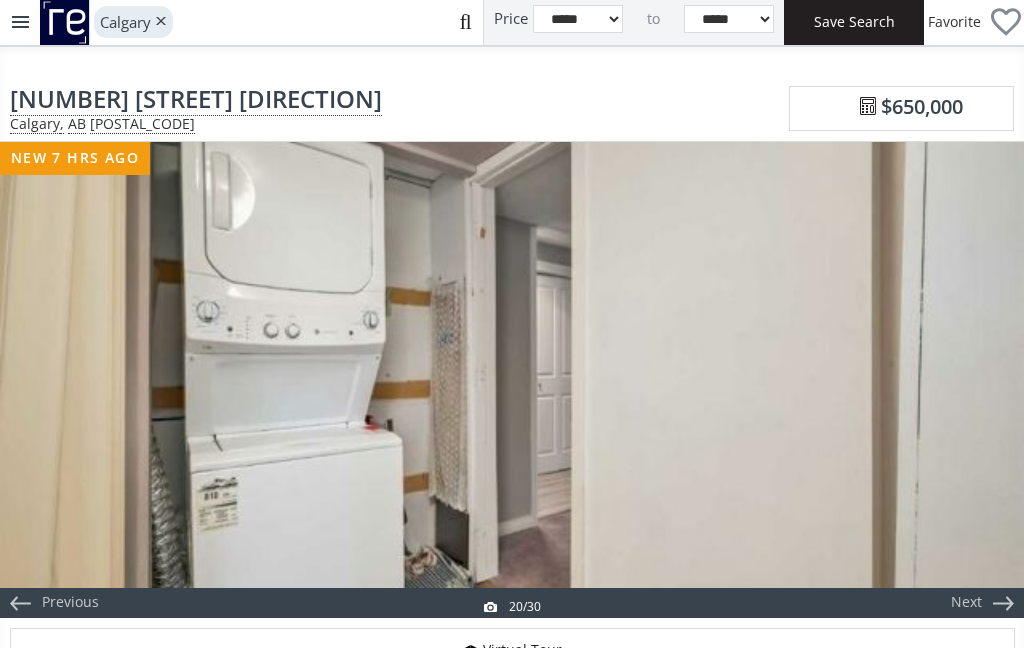 click on "Next" at bounding box center (976, 380) 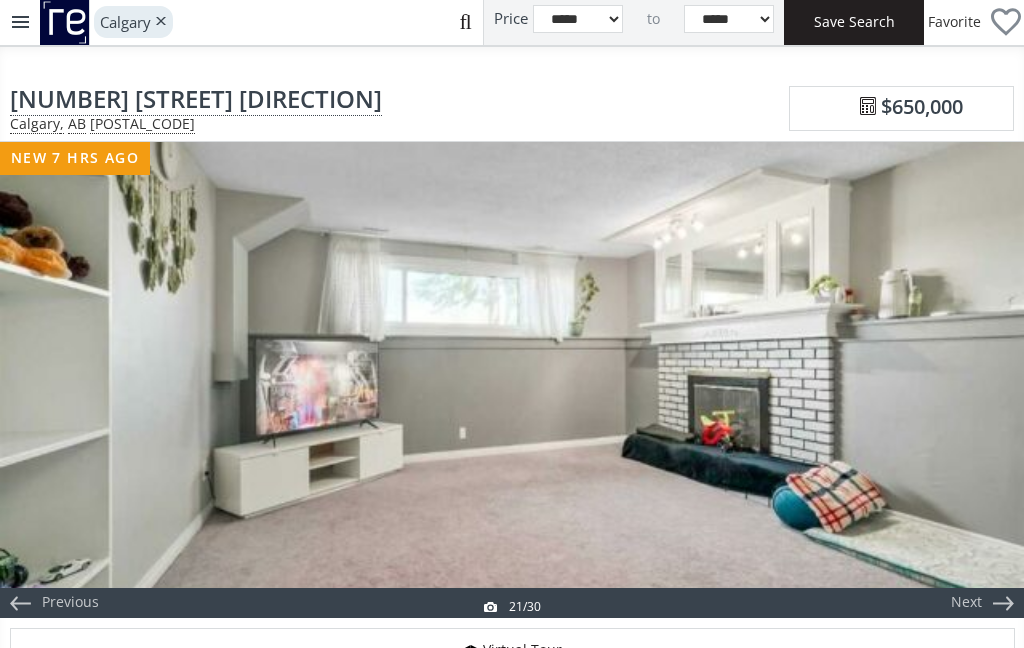 click on "Next" at bounding box center (976, 380) 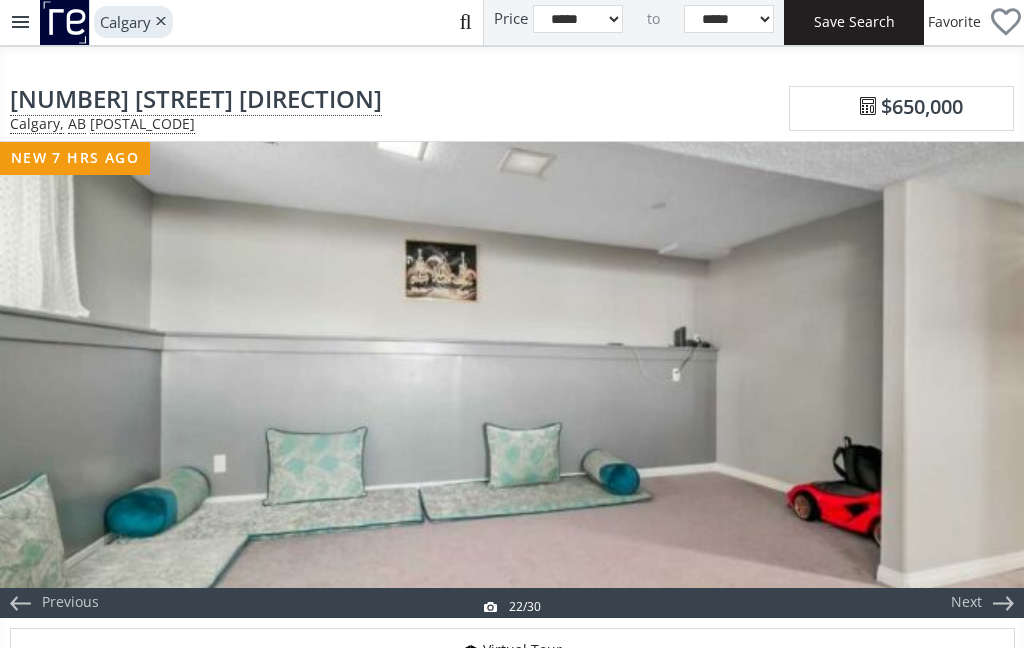 click on "Next" at bounding box center [976, 380] 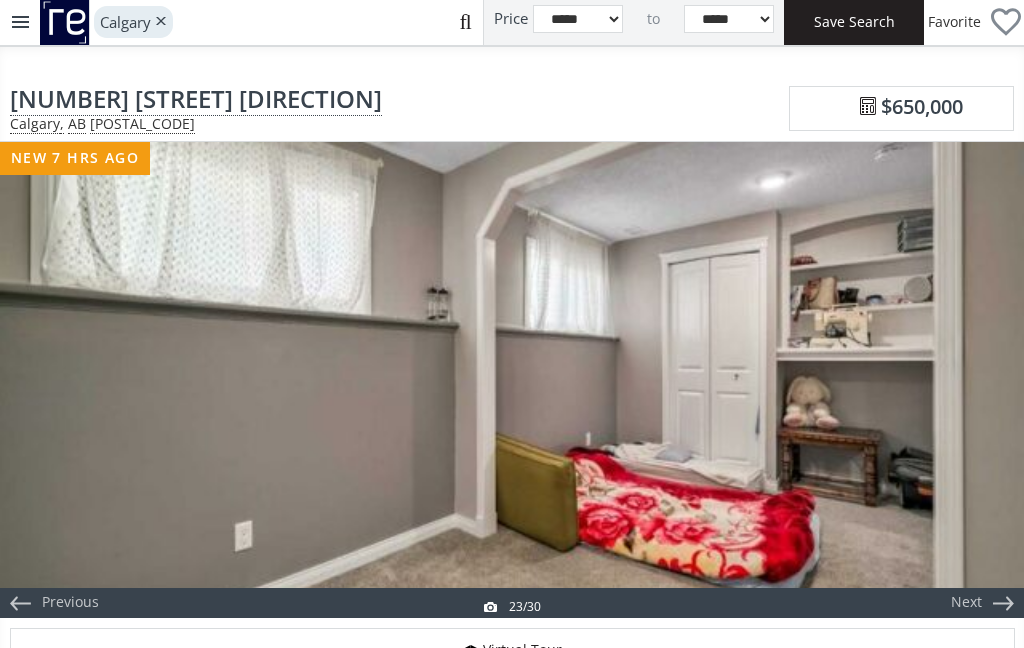 click on "Next" at bounding box center (976, 380) 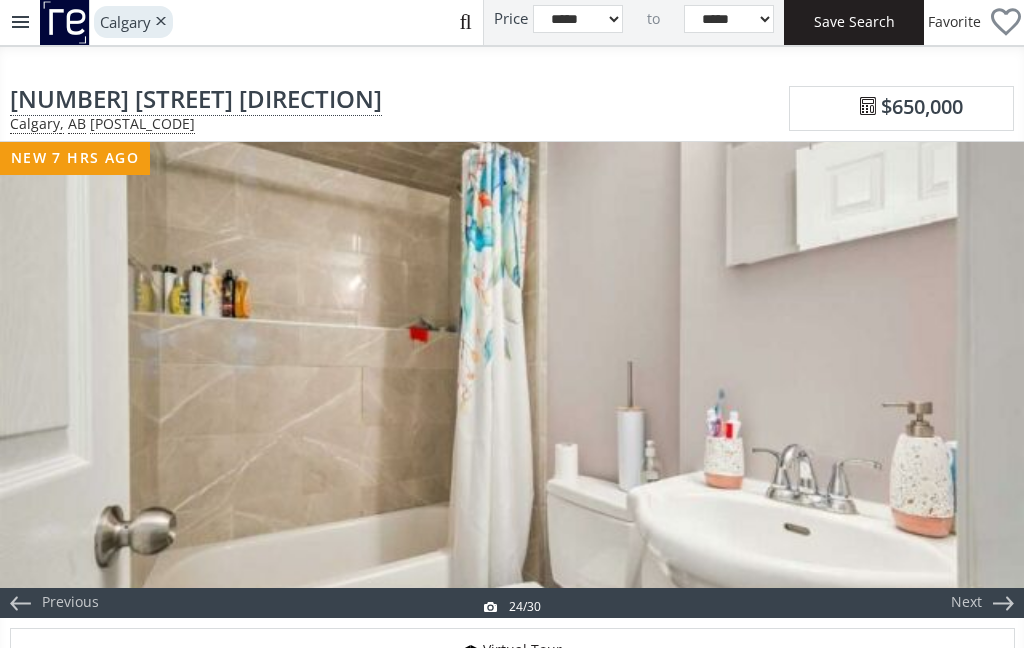 click on "Next" at bounding box center [976, 380] 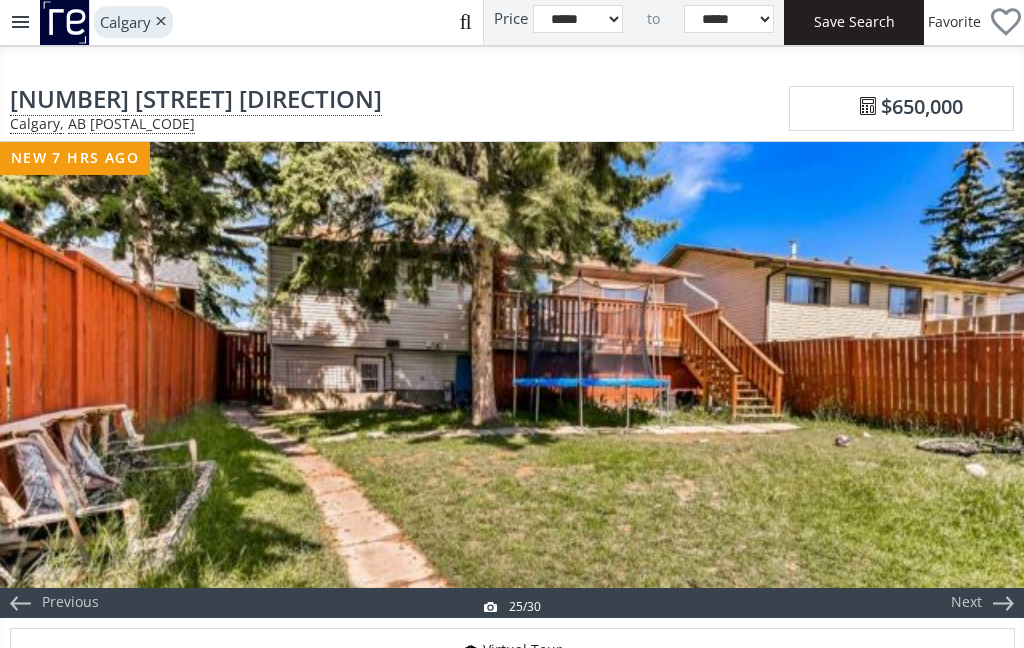 click on "Next" at bounding box center (976, 380) 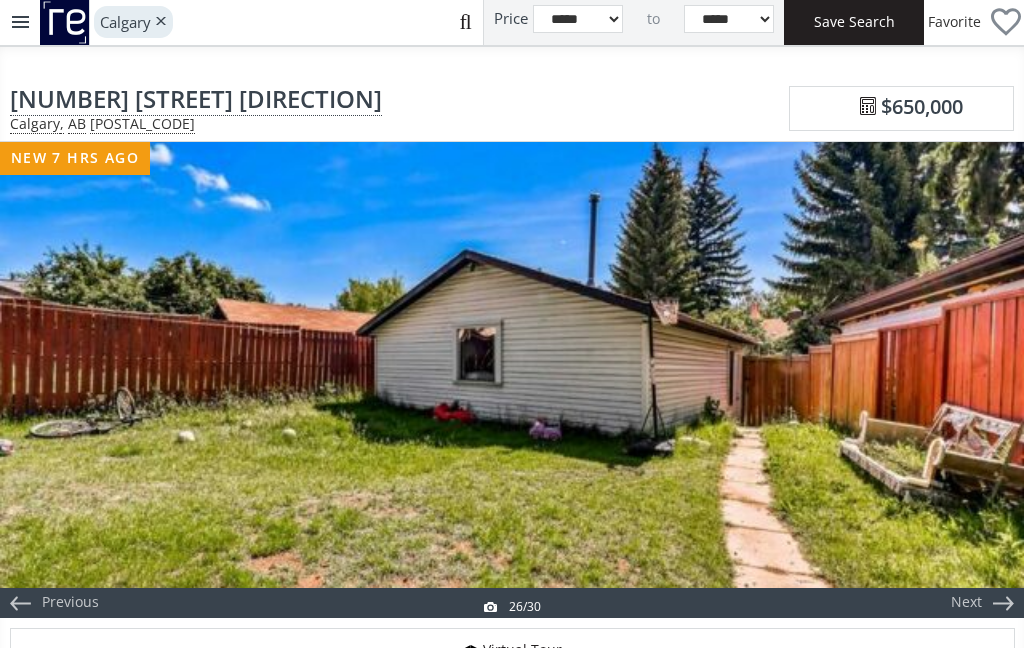 click on "Next" at bounding box center [976, 380] 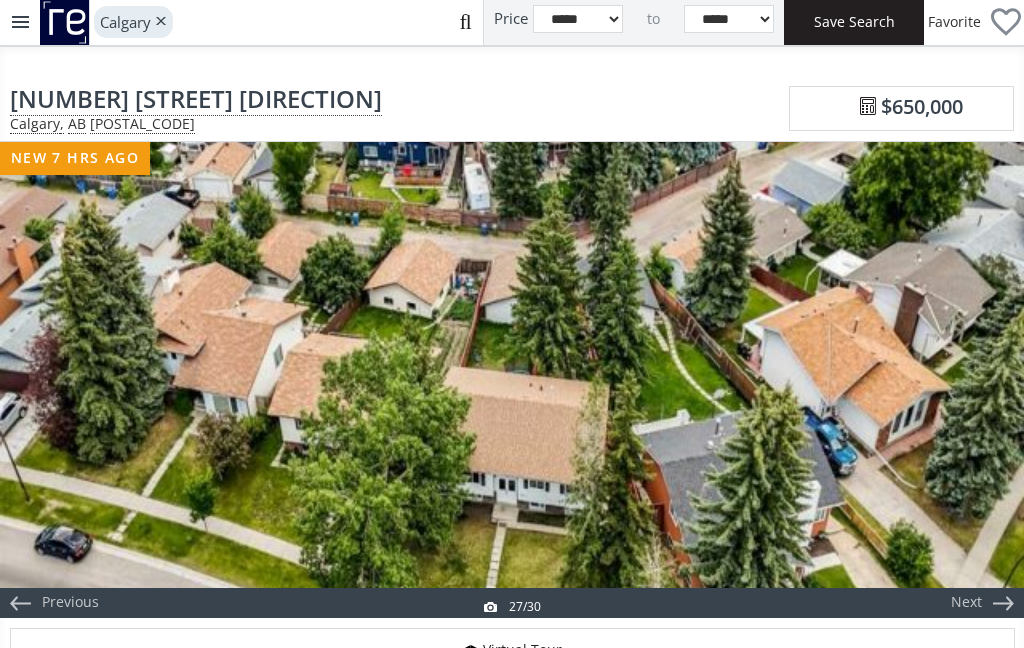 click on "Next" at bounding box center [966, 603] 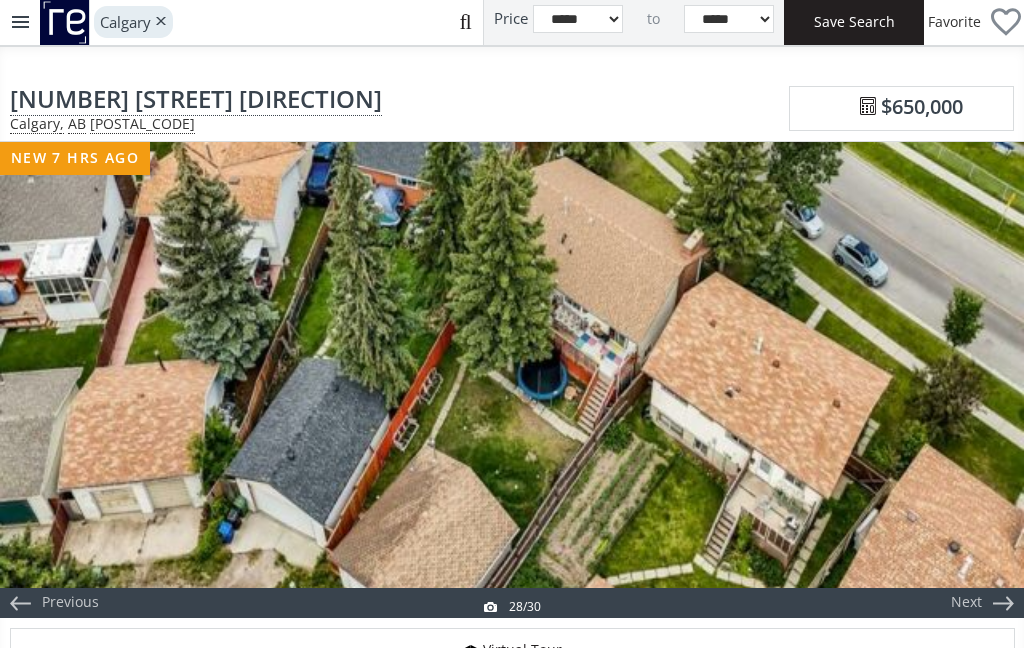 click on "Next" at bounding box center (966, 603) 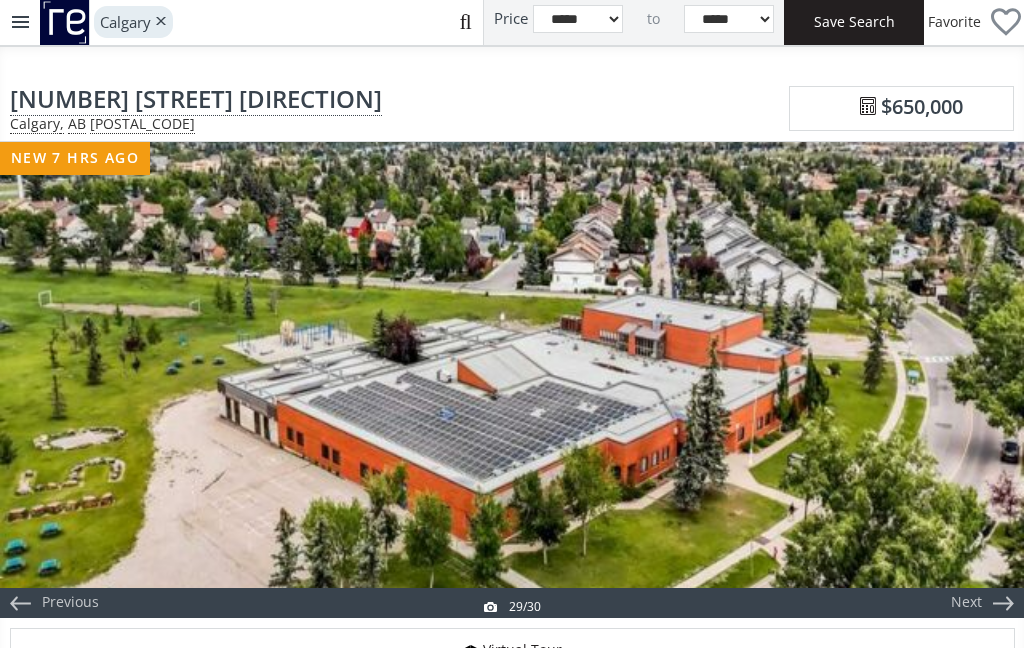click on "Next" at bounding box center (976, 380) 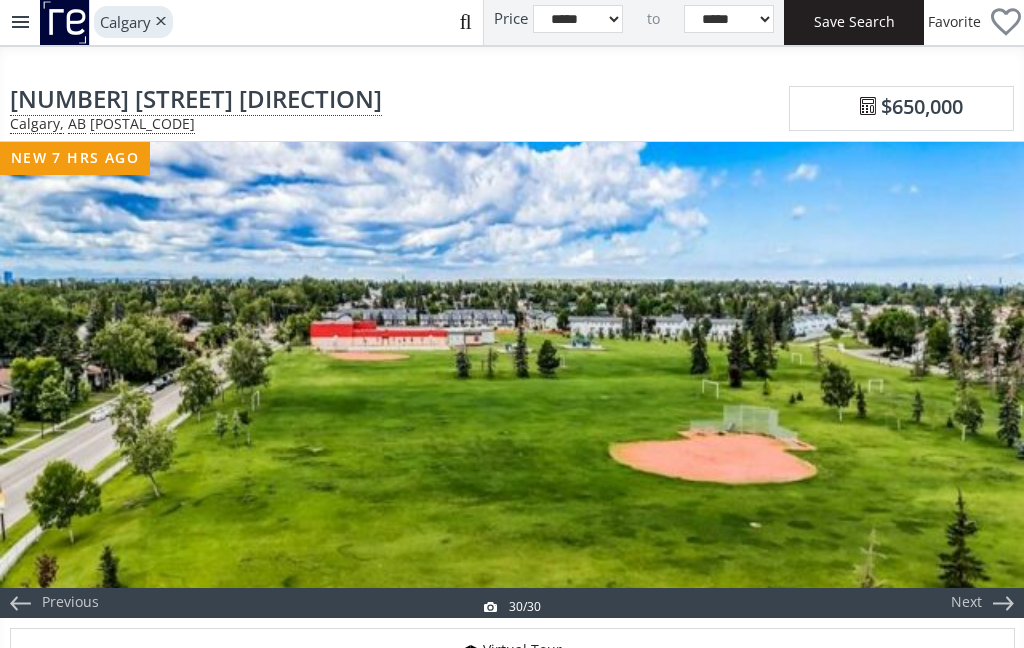 click on "Next" at bounding box center [976, 380] 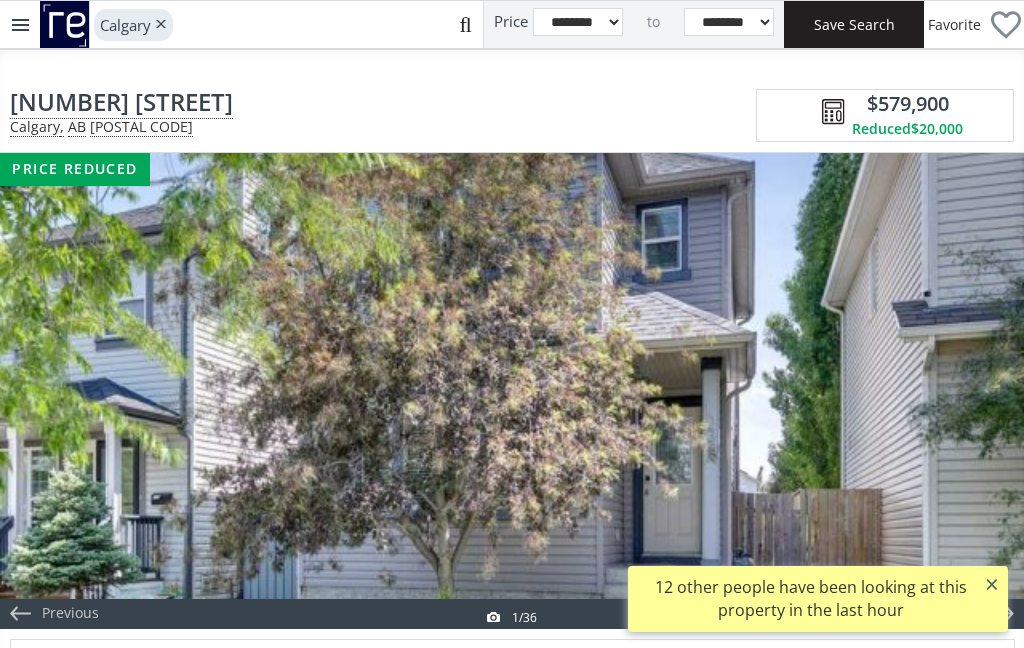 scroll, scrollTop: 0, scrollLeft: 0, axis: both 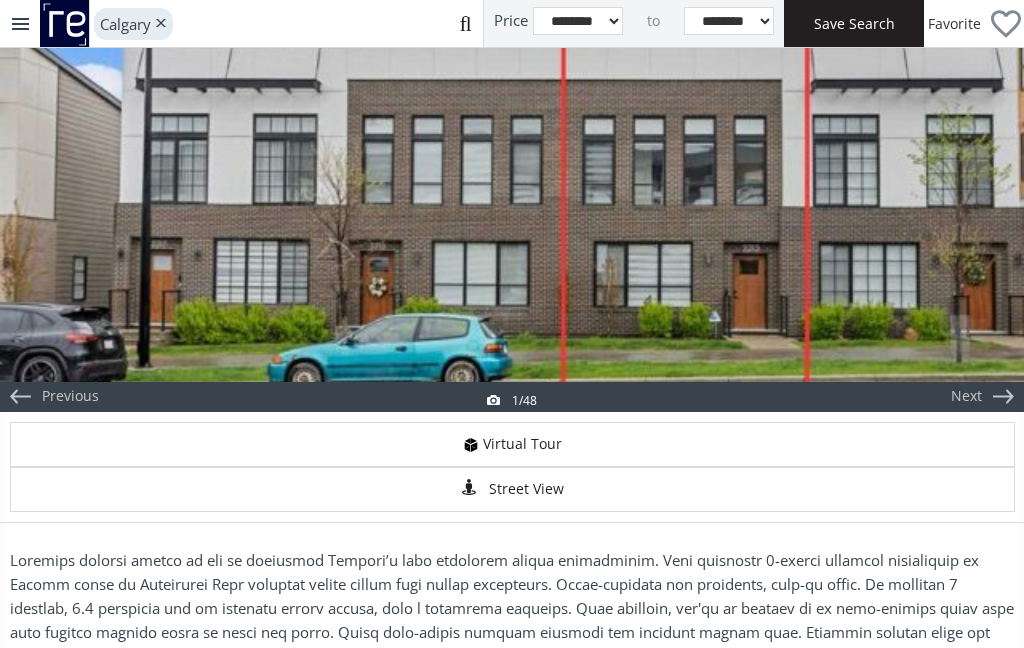 click on "Next" at bounding box center [976, 174] 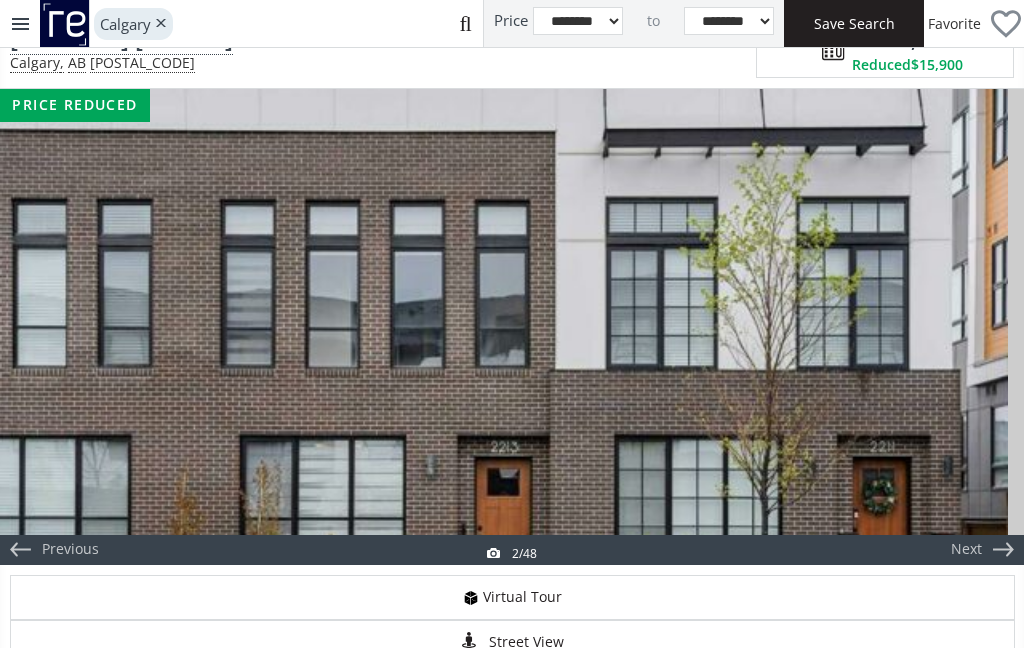 scroll, scrollTop: 67, scrollLeft: 0, axis: vertical 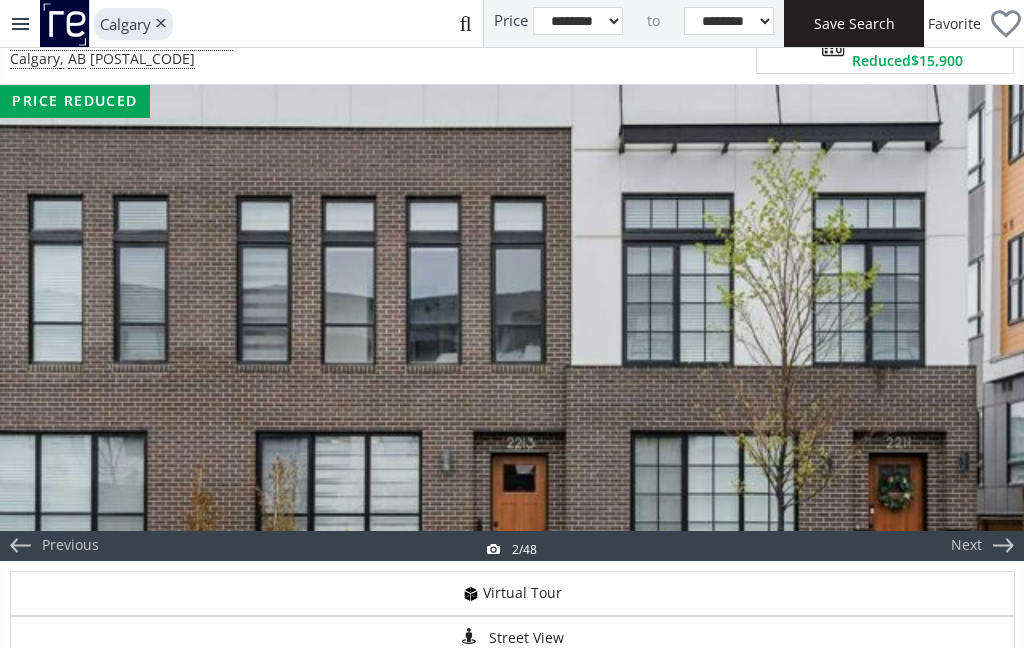 click on "Next" at bounding box center [976, 323] 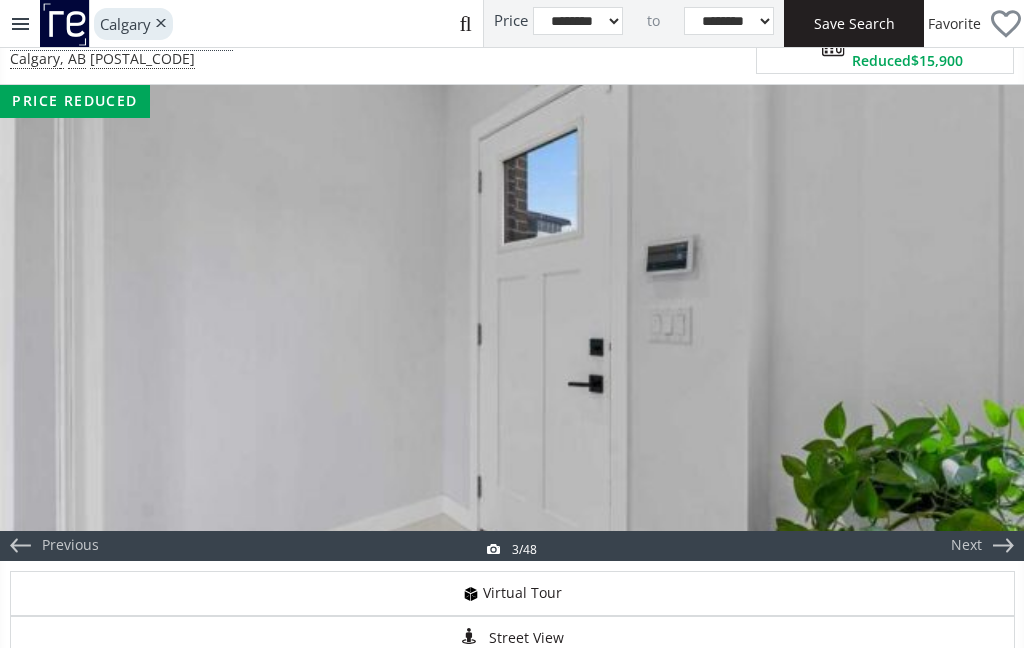 click on "Next" at bounding box center [976, 323] 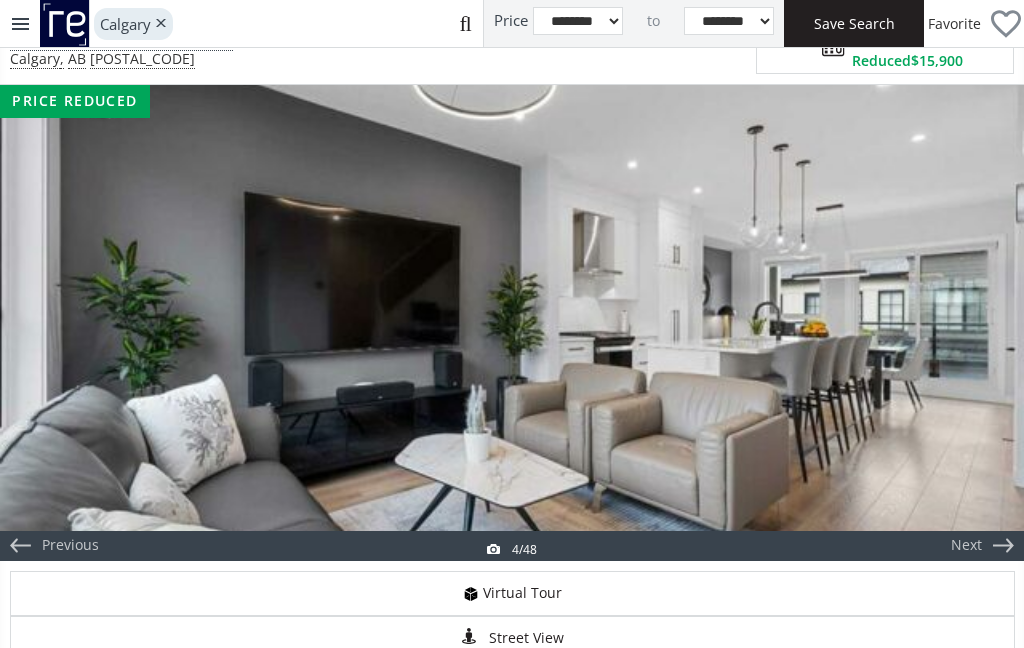 click on "Next" at bounding box center (976, 323) 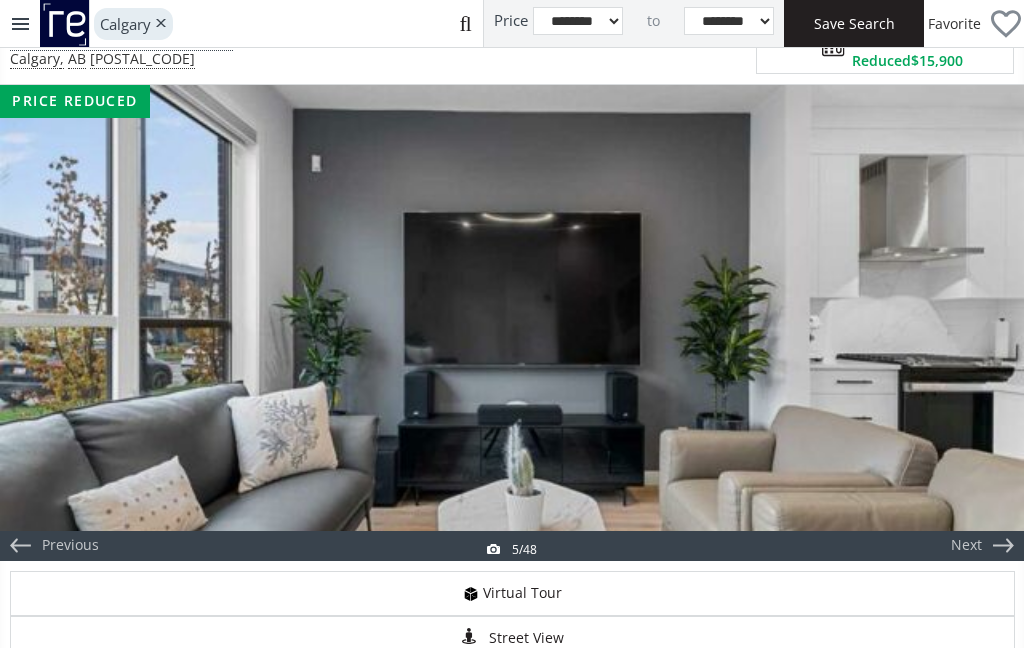 click on "Next" at bounding box center [976, 323] 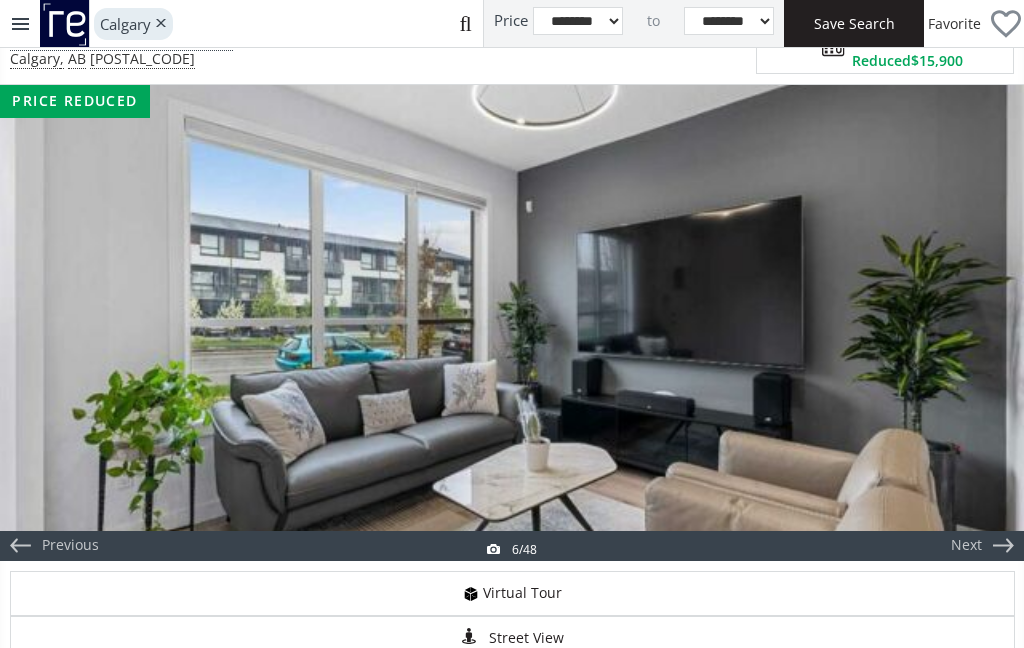 click on "Next" at bounding box center (976, 323) 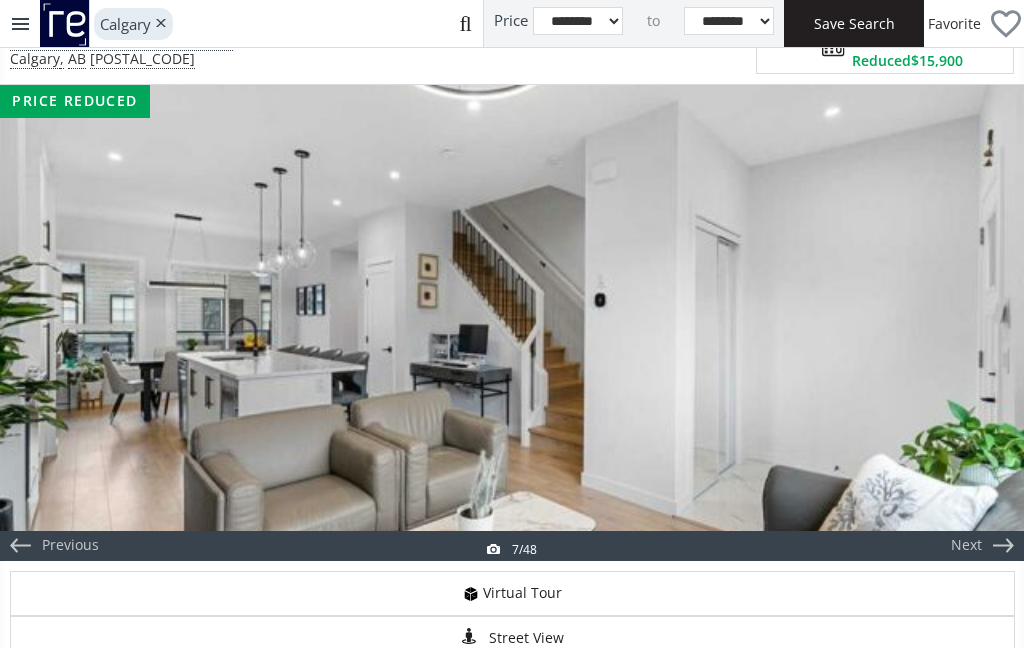 click on "Next" at bounding box center [976, 323] 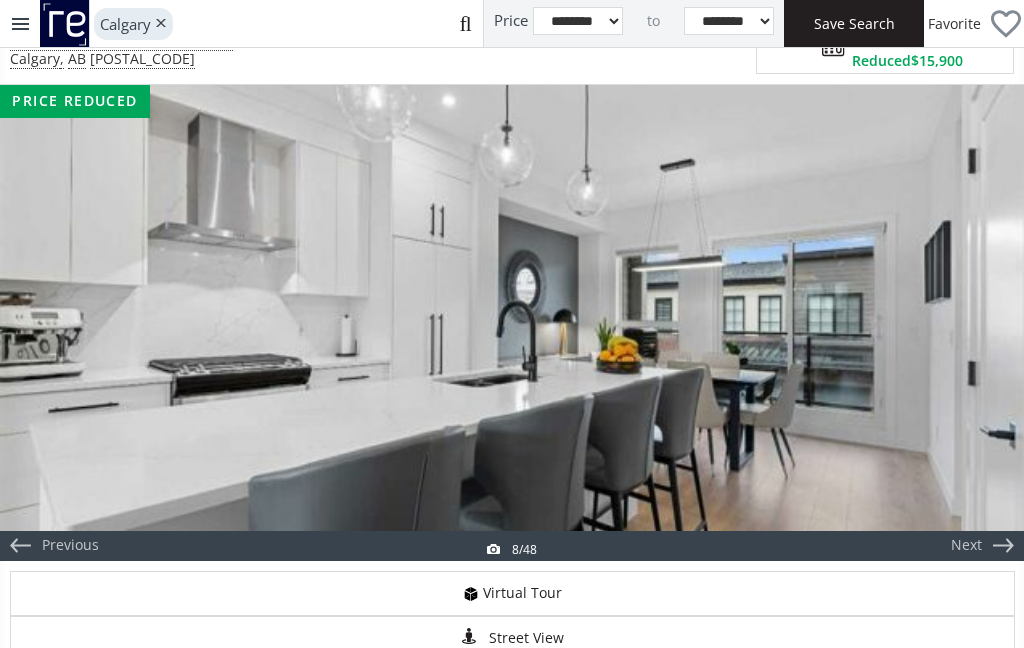 click on "Next" at bounding box center (976, 323) 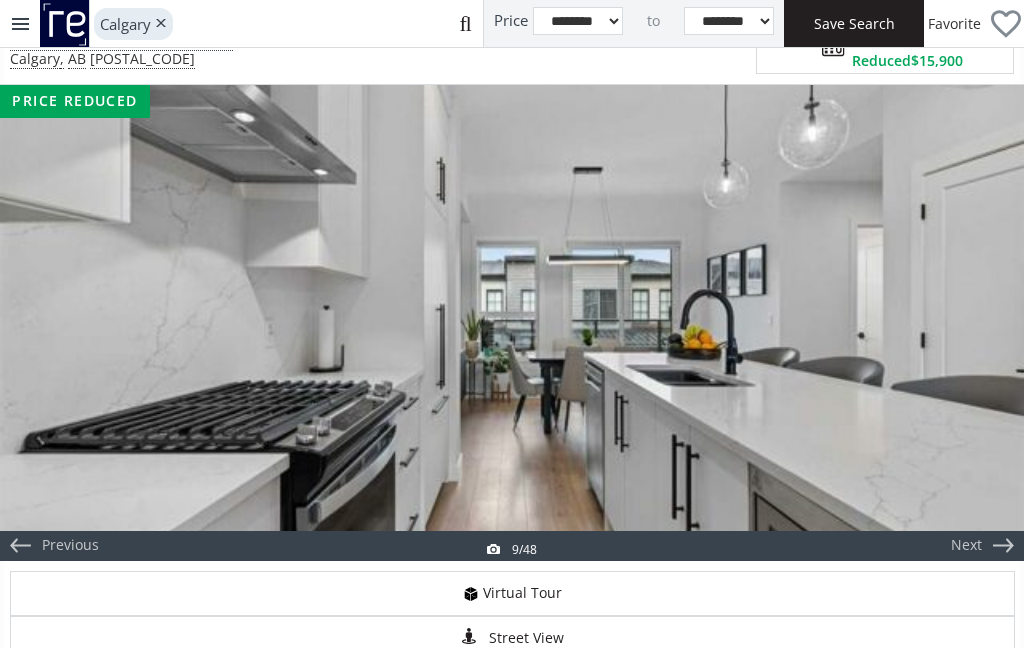 click on "Next" at bounding box center [976, 323] 